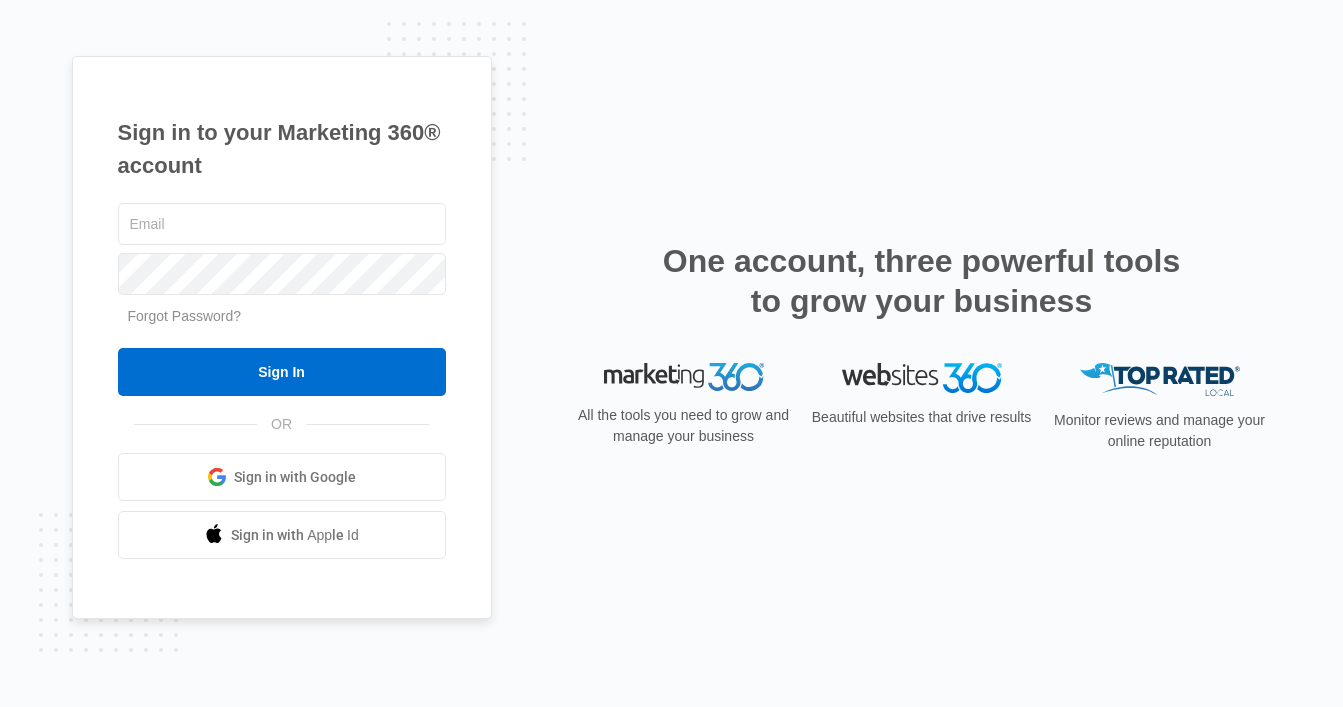 scroll, scrollTop: 0, scrollLeft: 0, axis: both 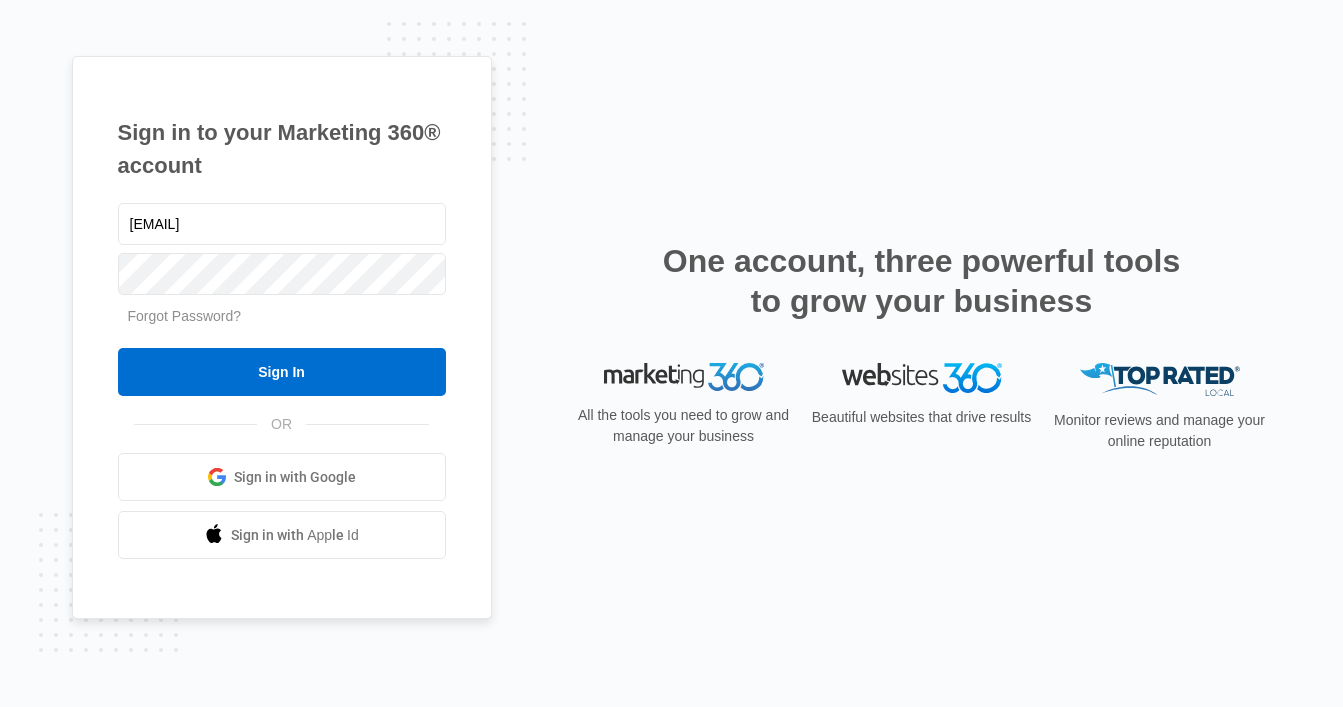 type on "[EMAIL]" 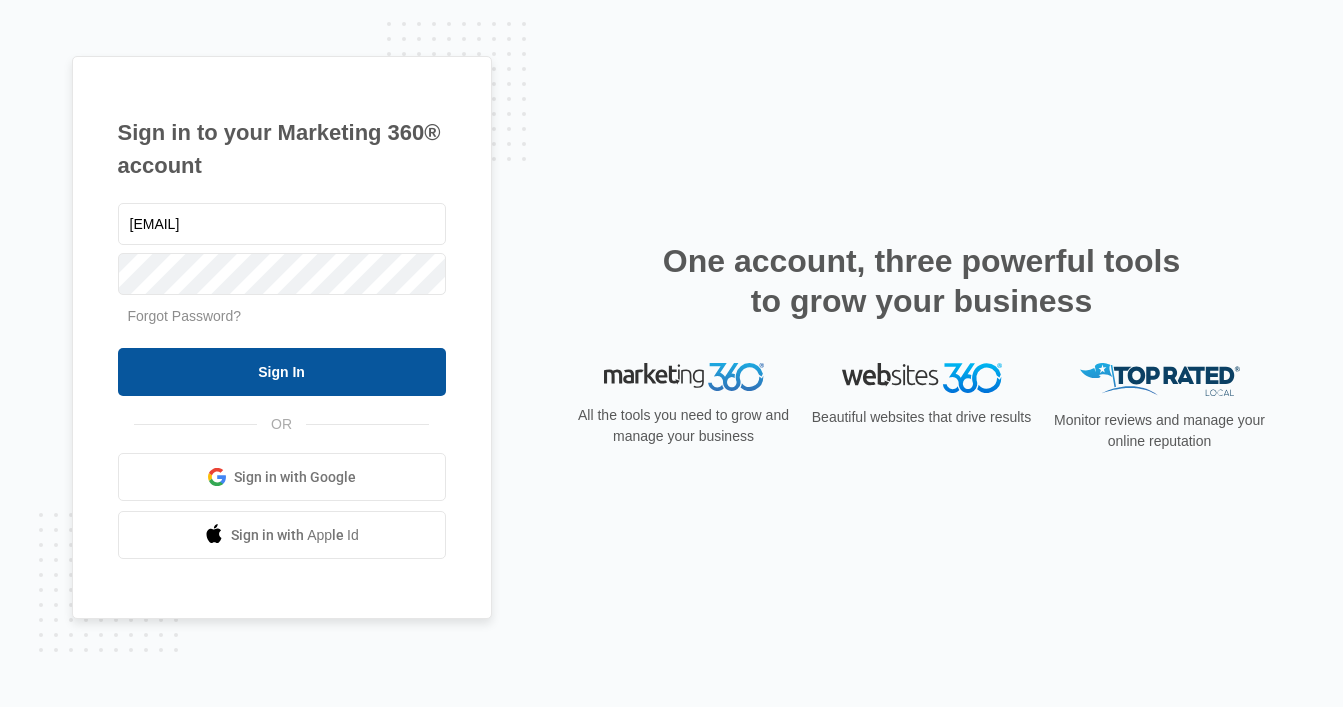 click on "Sign In" at bounding box center [282, 372] 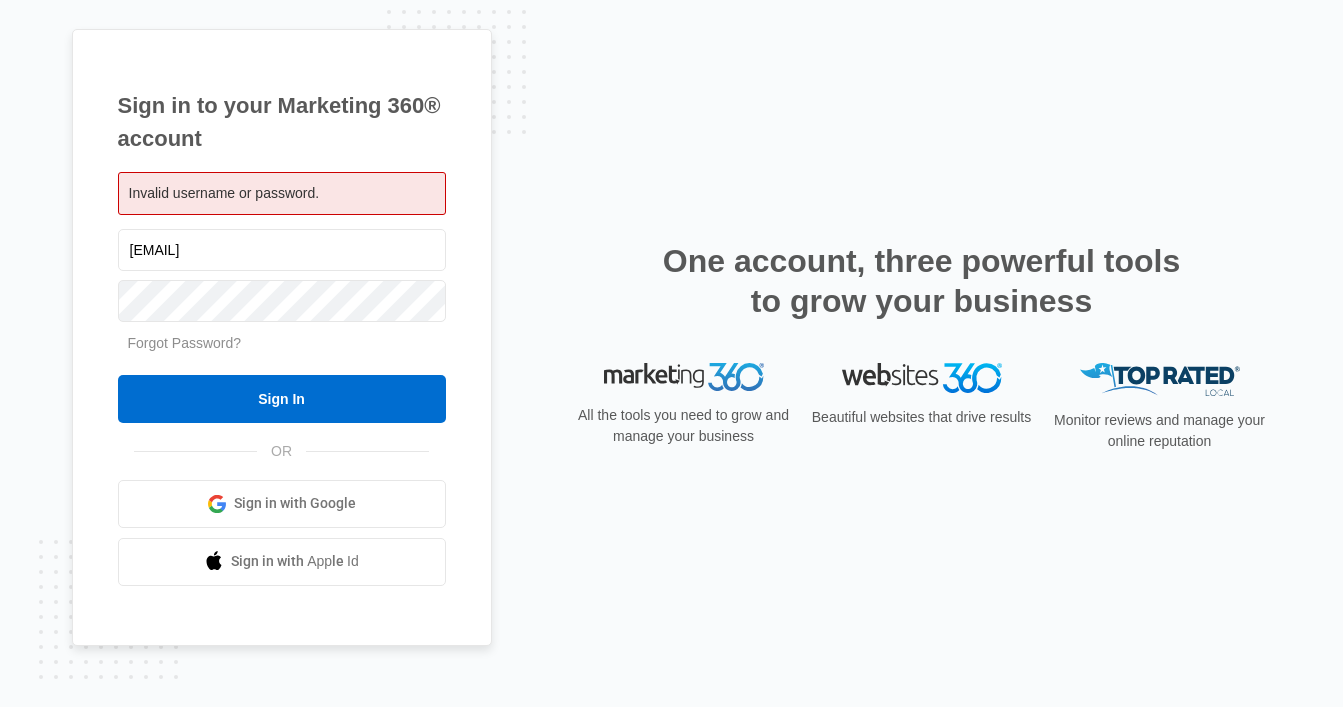 scroll, scrollTop: 0, scrollLeft: 0, axis: both 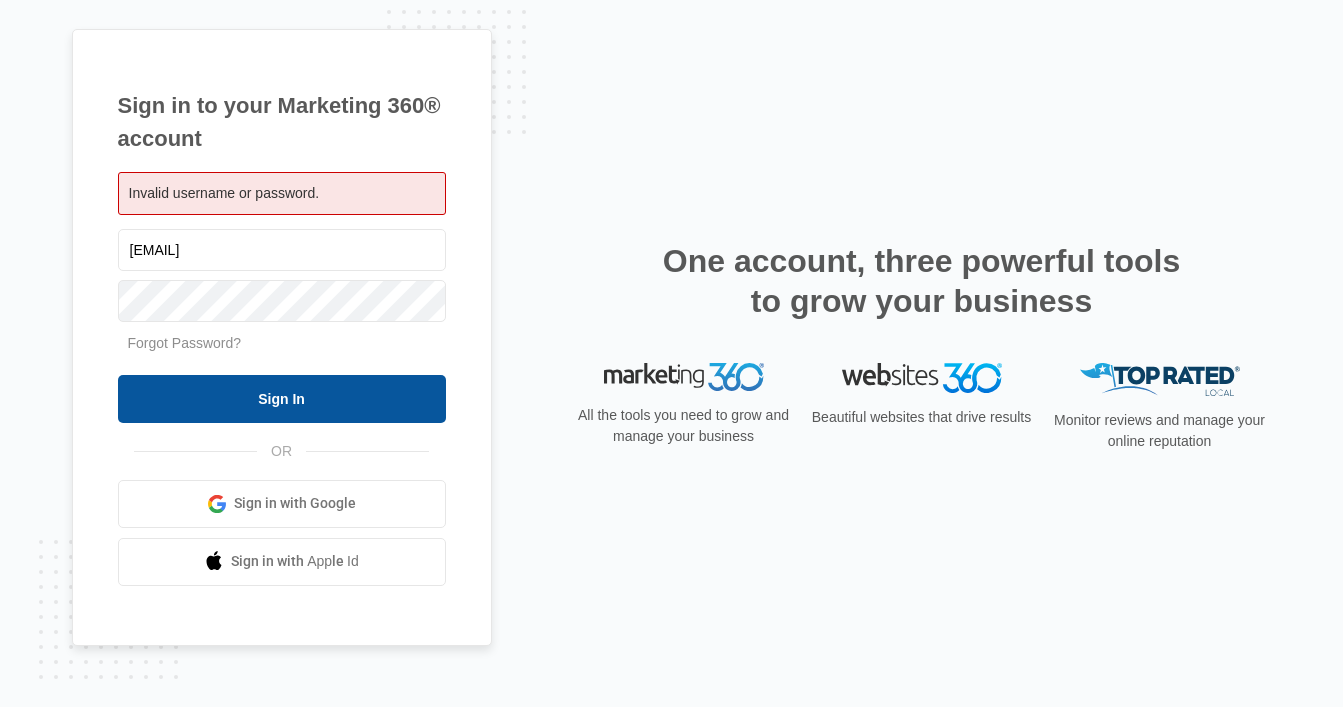 click on "Sign In" at bounding box center (282, 399) 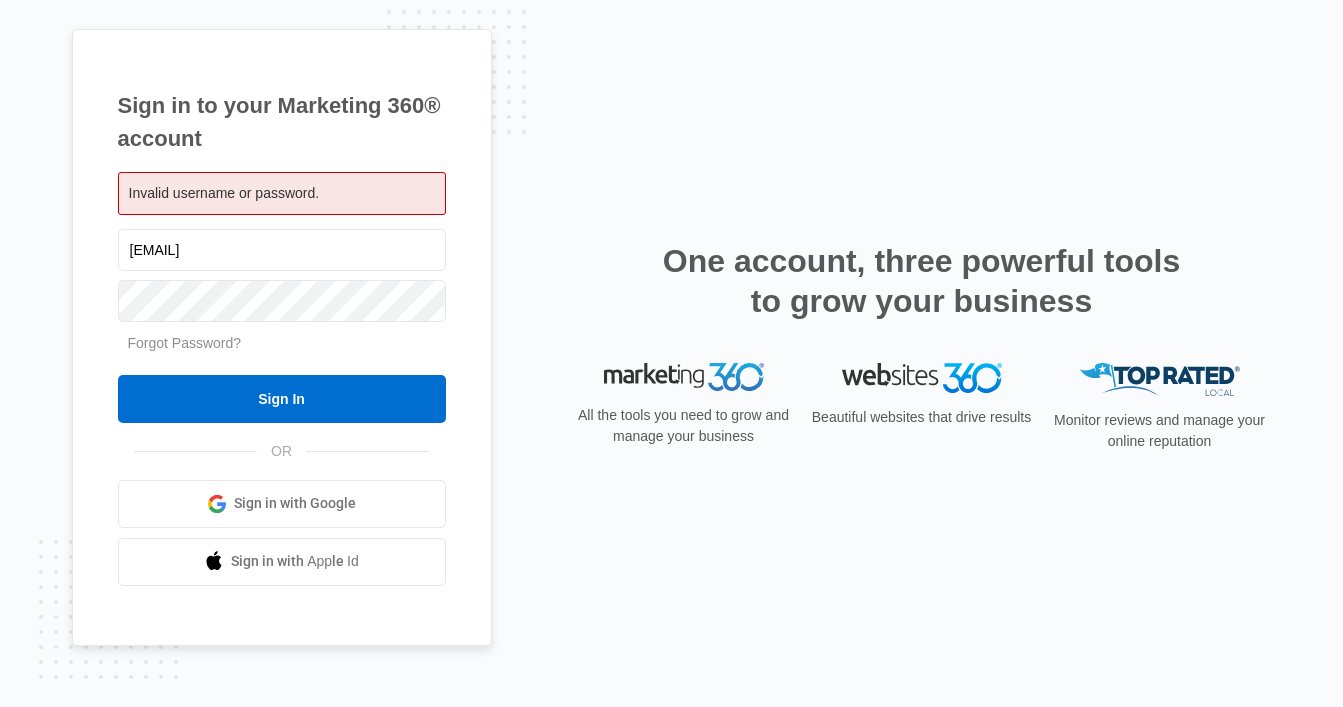 scroll, scrollTop: 0, scrollLeft: 0, axis: both 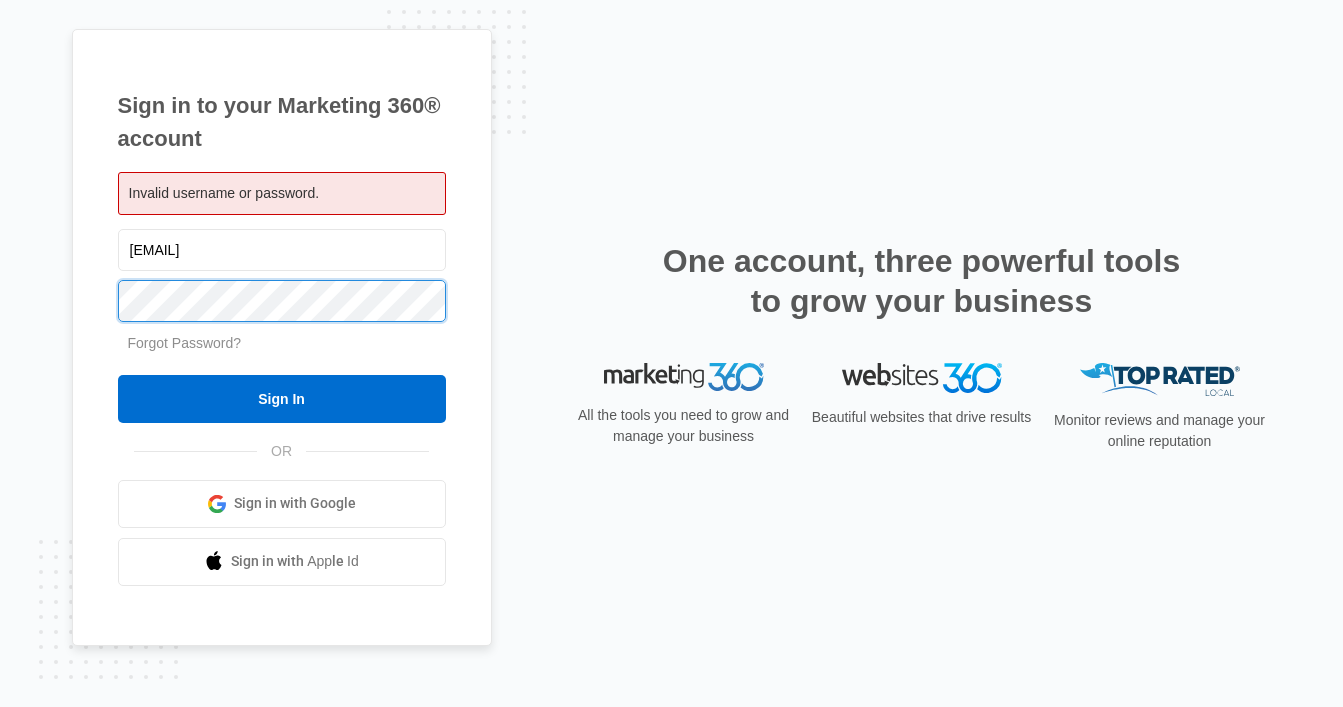 click on "Sign In" at bounding box center [282, 399] 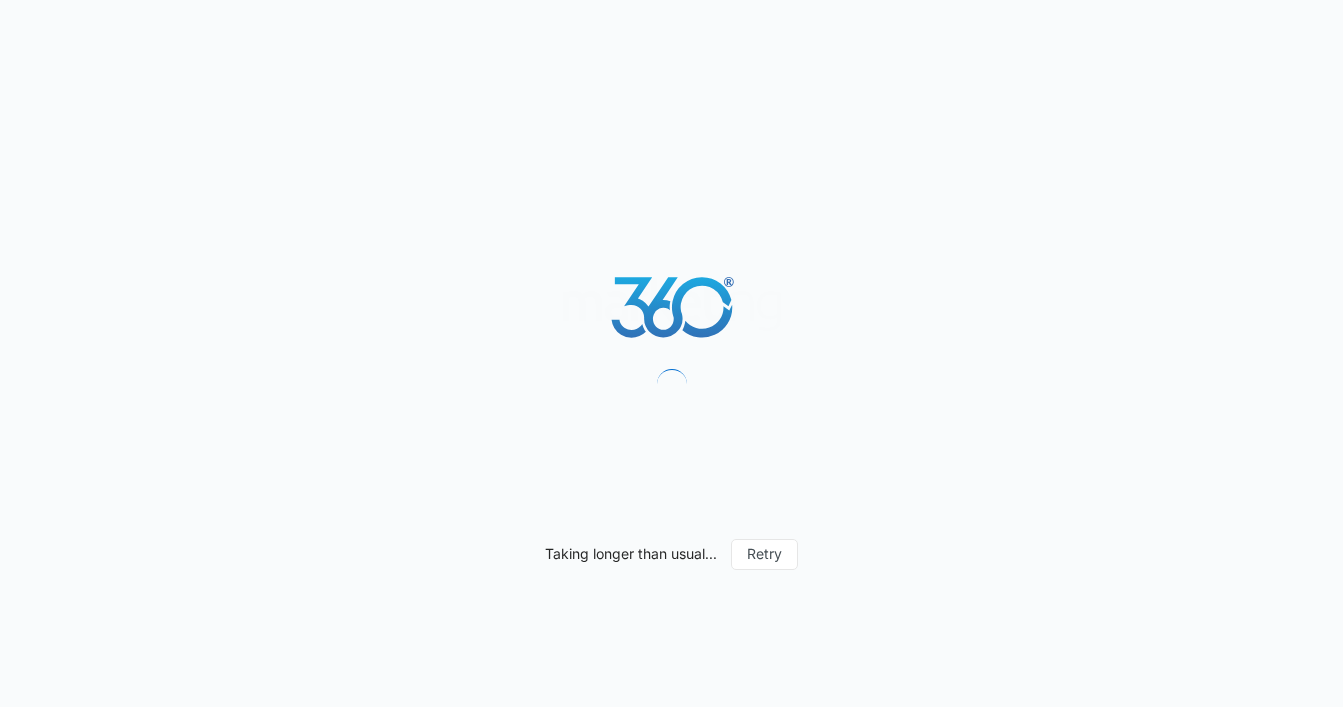 scroll, scrollTop: 0, scrollLeft: 0, axis: both 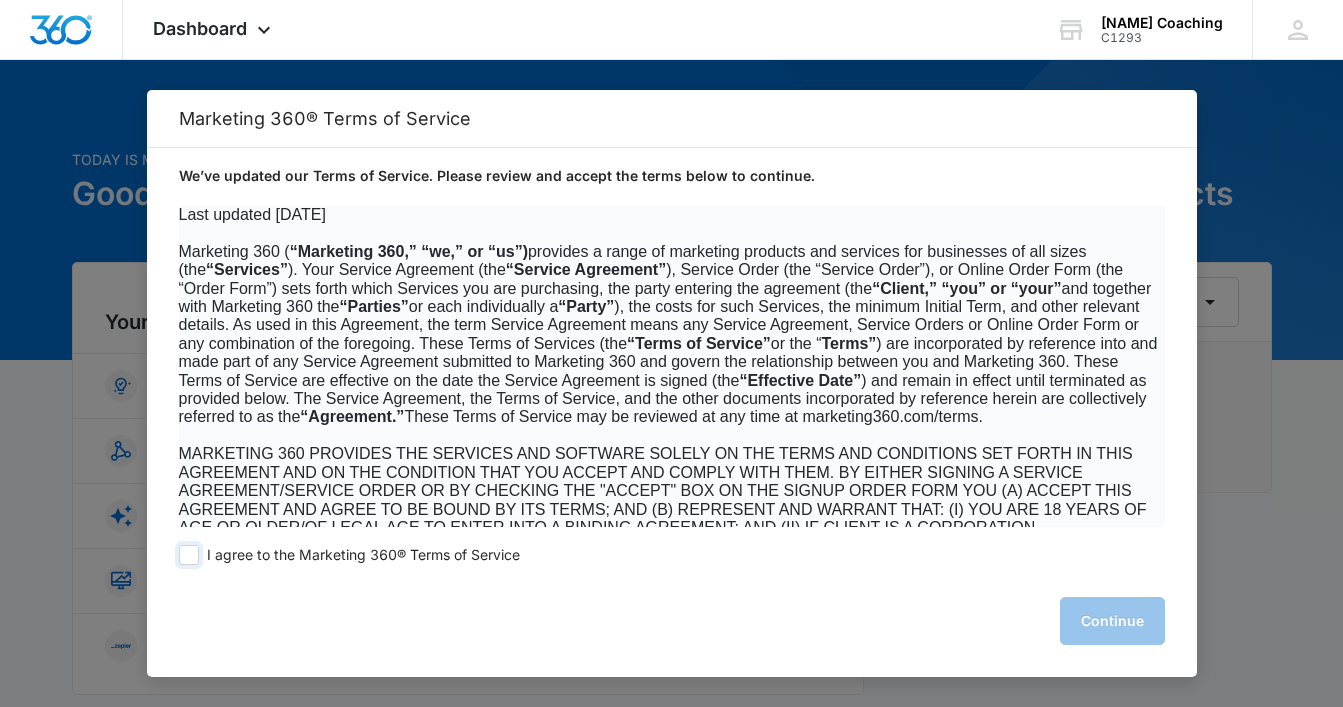 click at bounding box center (189, 555) 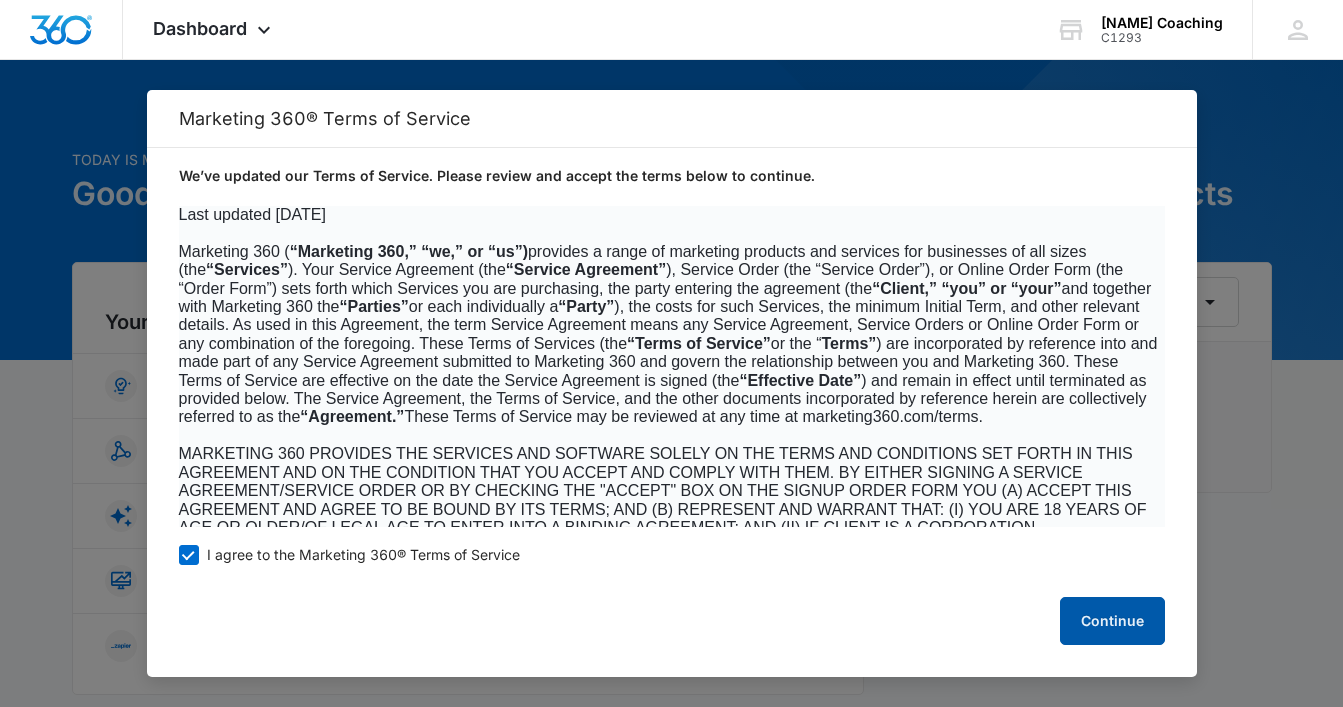 click on "Continue" at bounding box center [1112, 621] 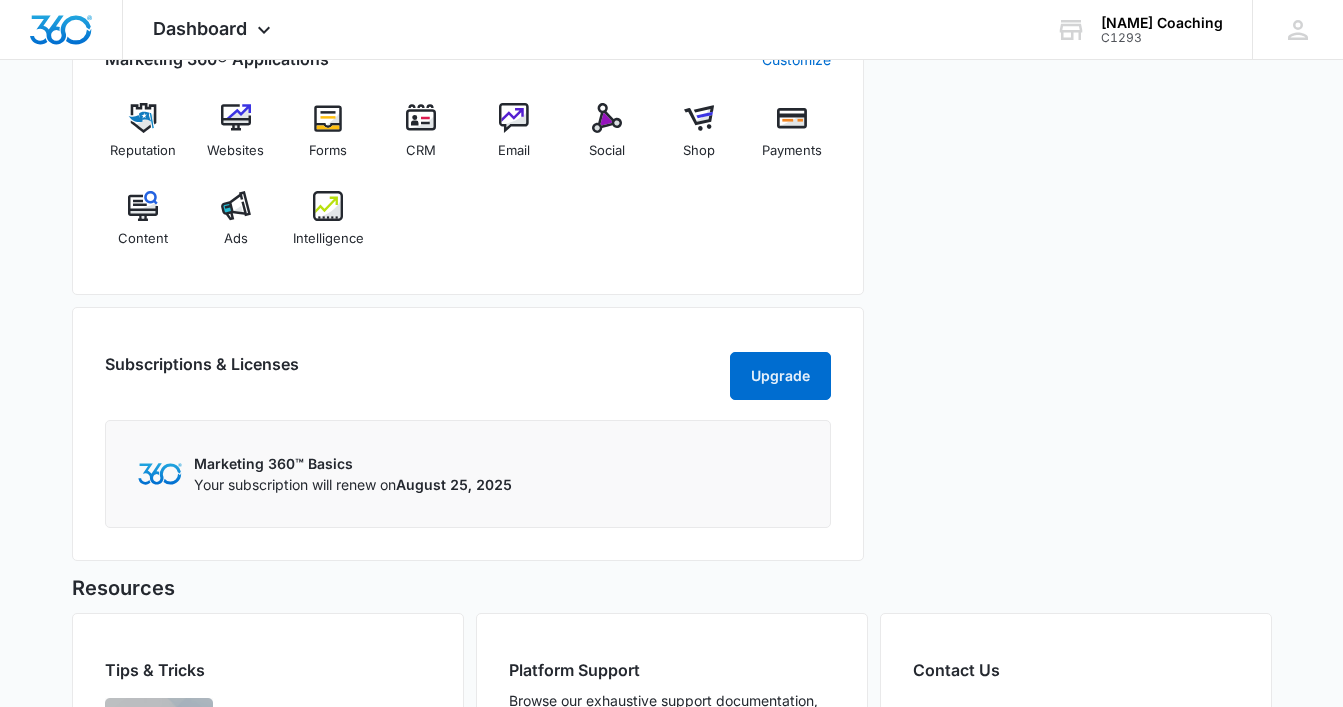 scroll, scrollTop: 706, scrollLeft: 0, axis: vertical 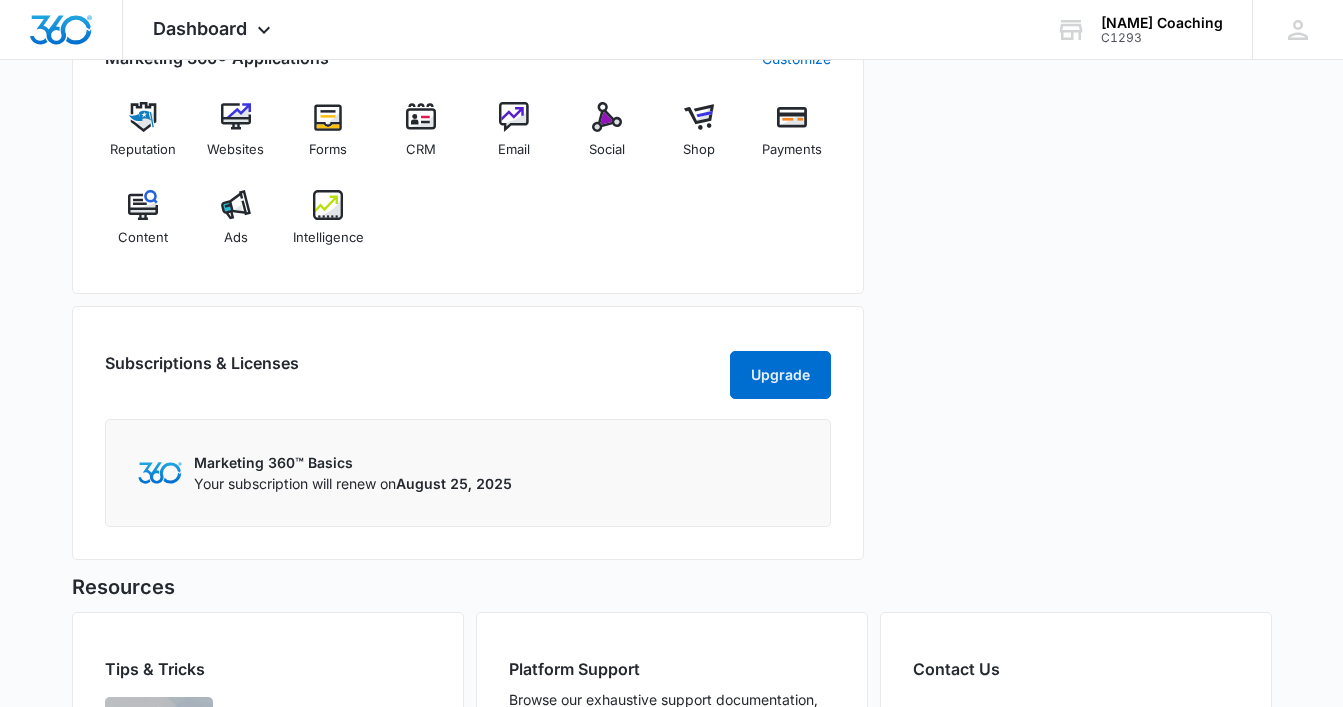 click on "Your subscription will renew on  August 25, 2025" at bounding box center [353, 483] 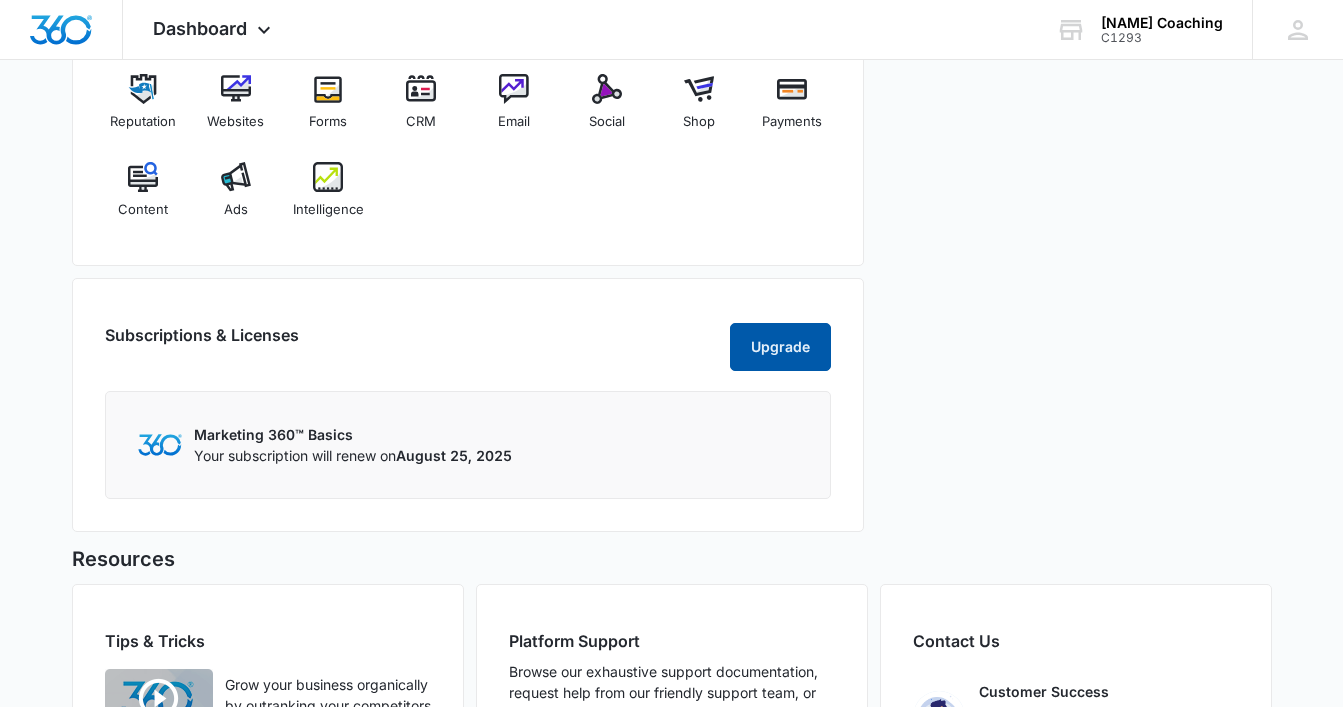scroll, scrollTop: 755, scrollLeft: 0, axis: vertical 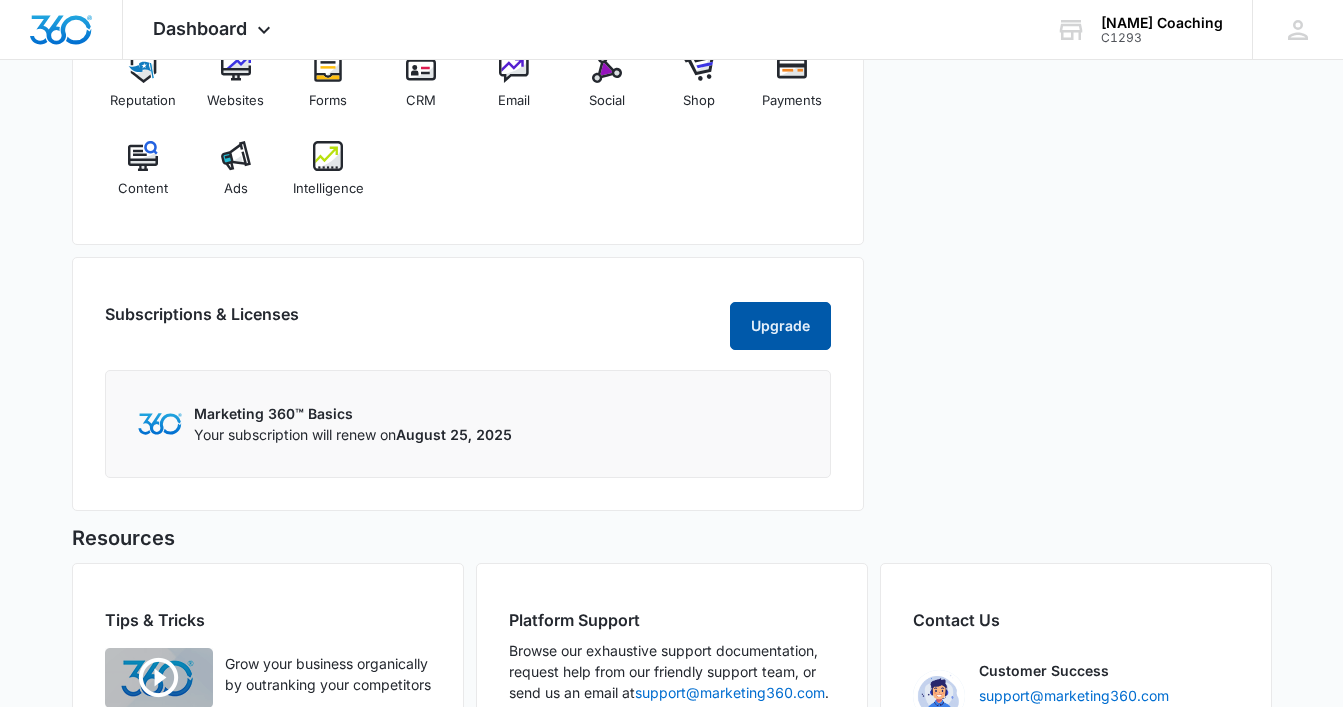 click on "Upgrade" at bounding box center [780, 326] 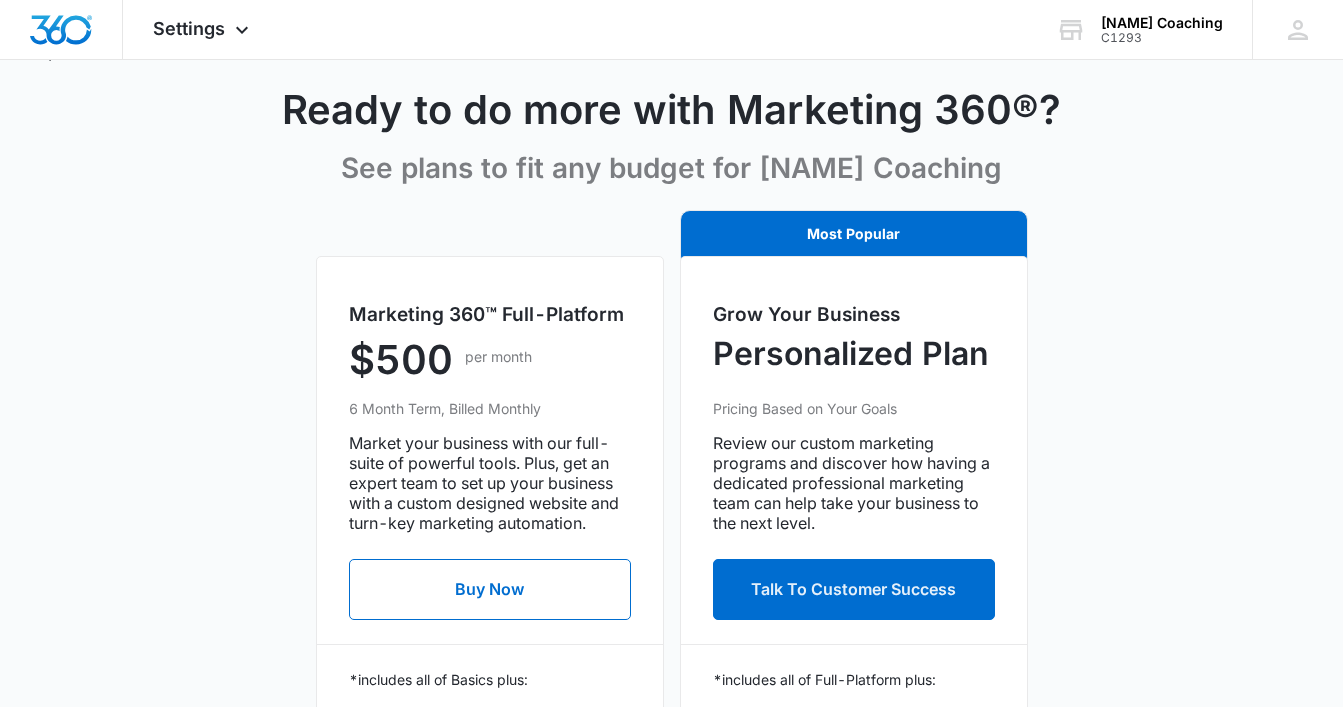 scroll, scrollTop: 0, scrollLeft: 0, axis: both 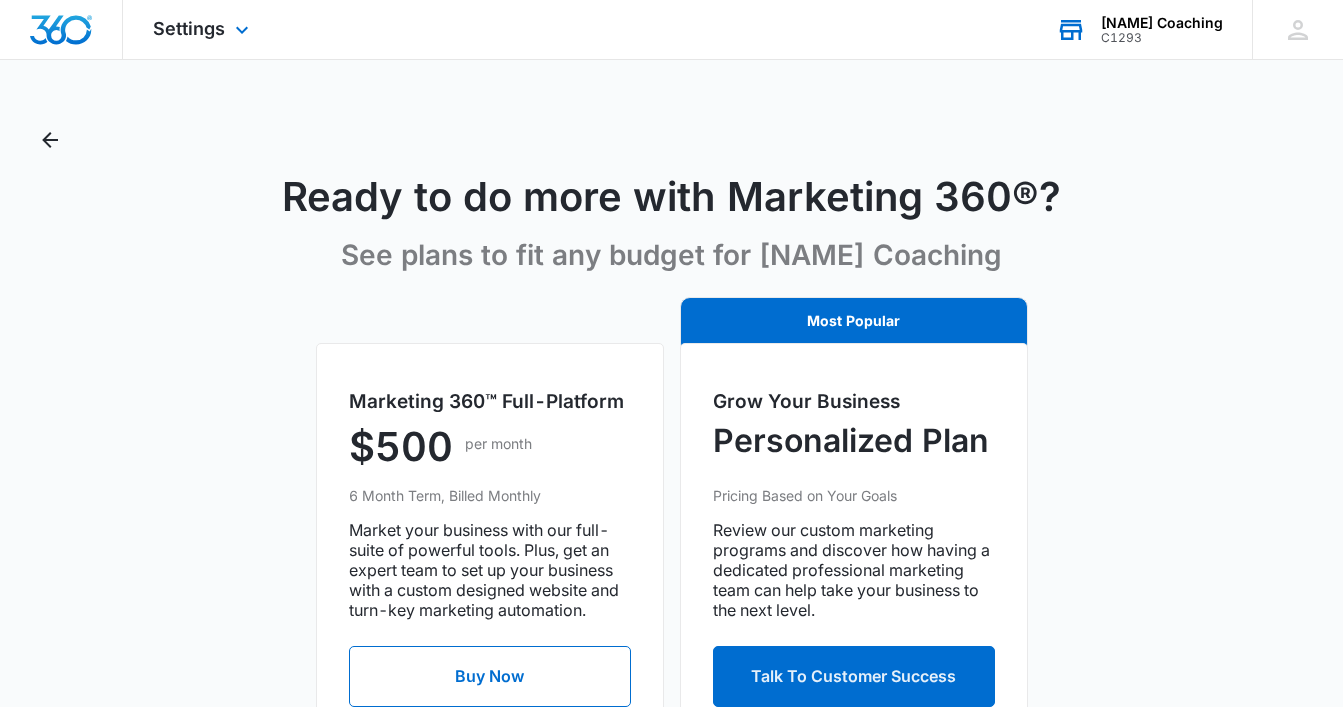 click on "Greg Klym Coaching" at bounding box center (1162, 23) 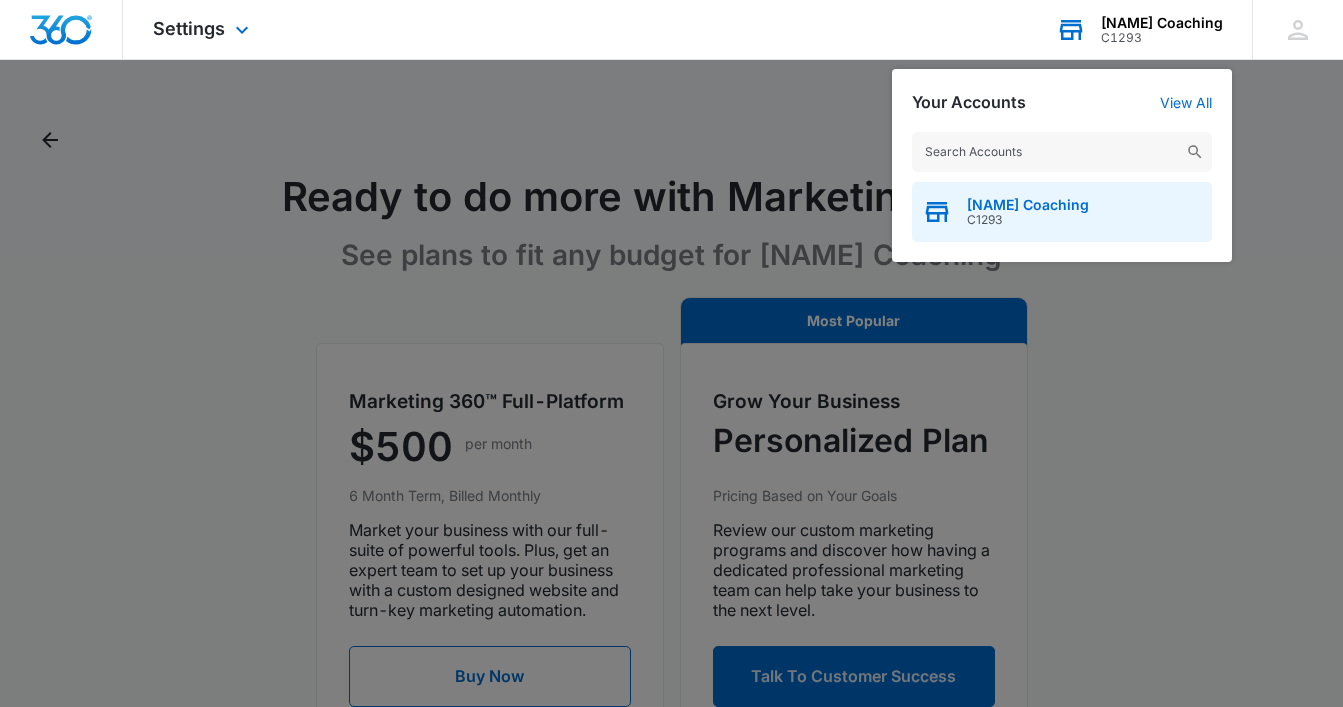click on "Greg Klym Coaching" at bounding box center (1028, 205) 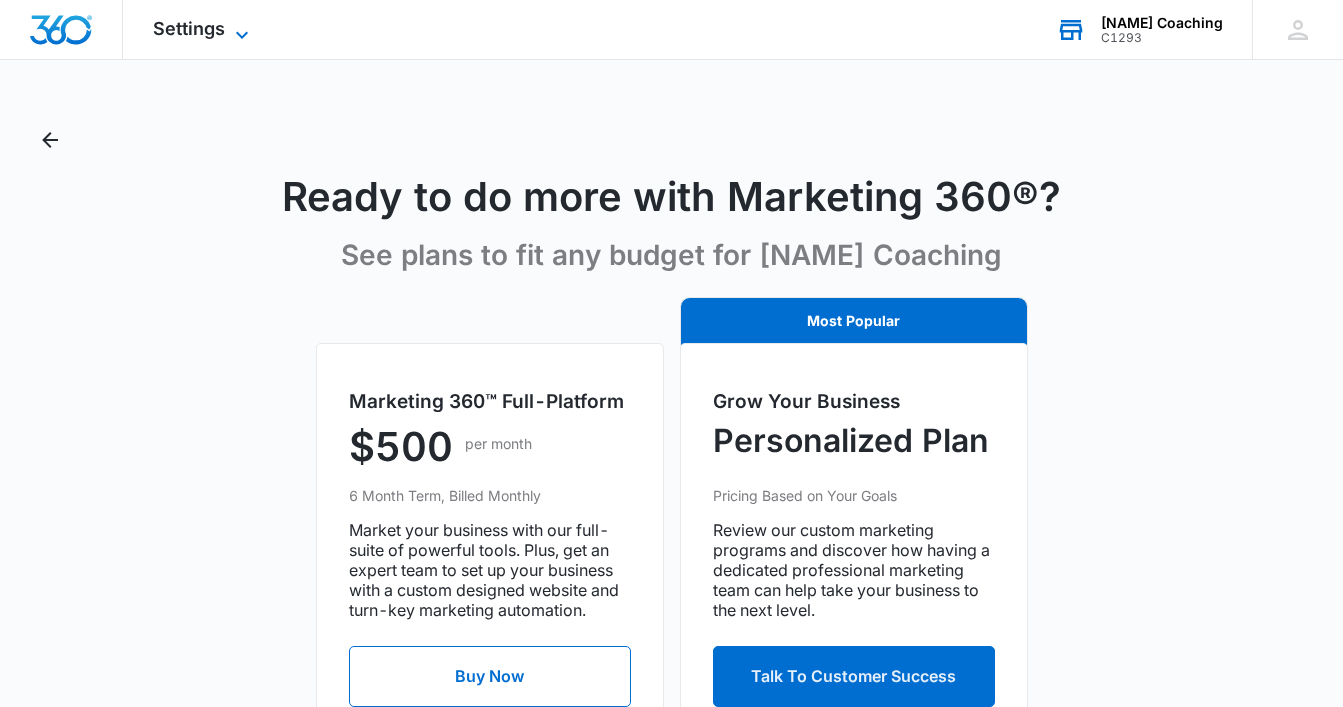 click 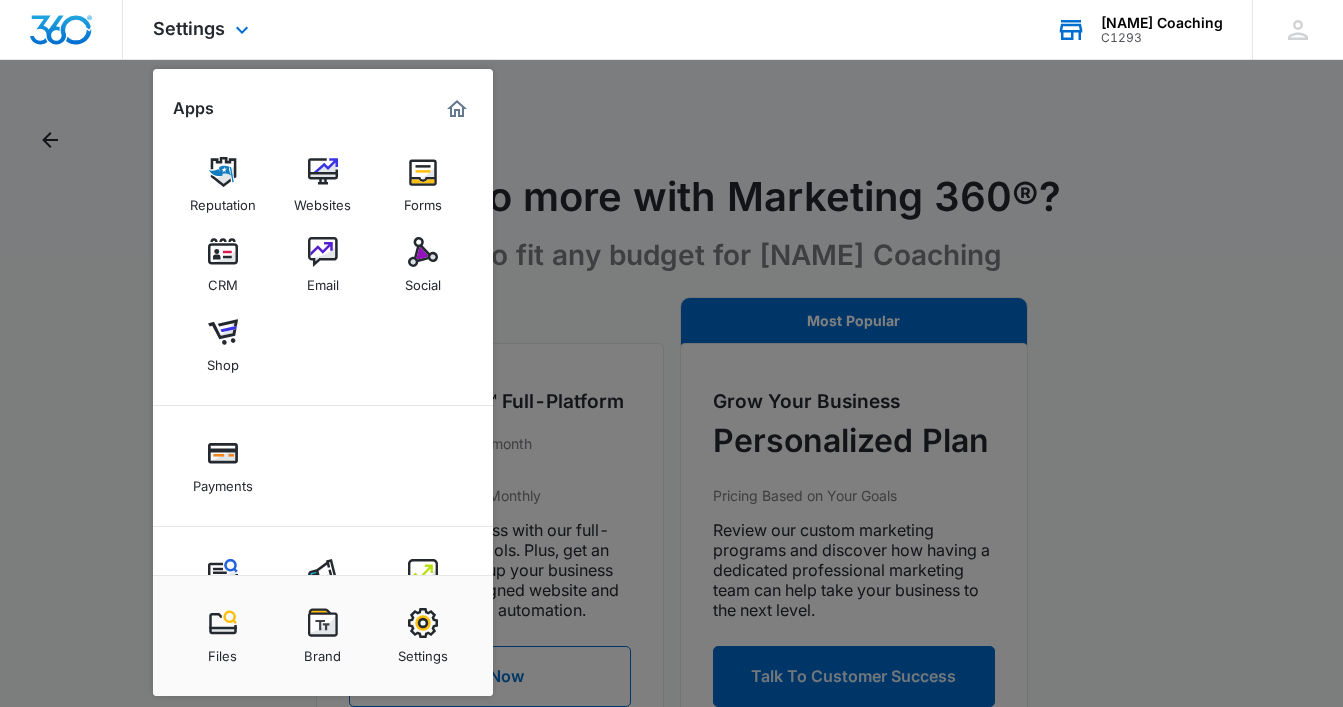 scroll, scrollTop: 74, scrollLeft: 0, axis: vertical 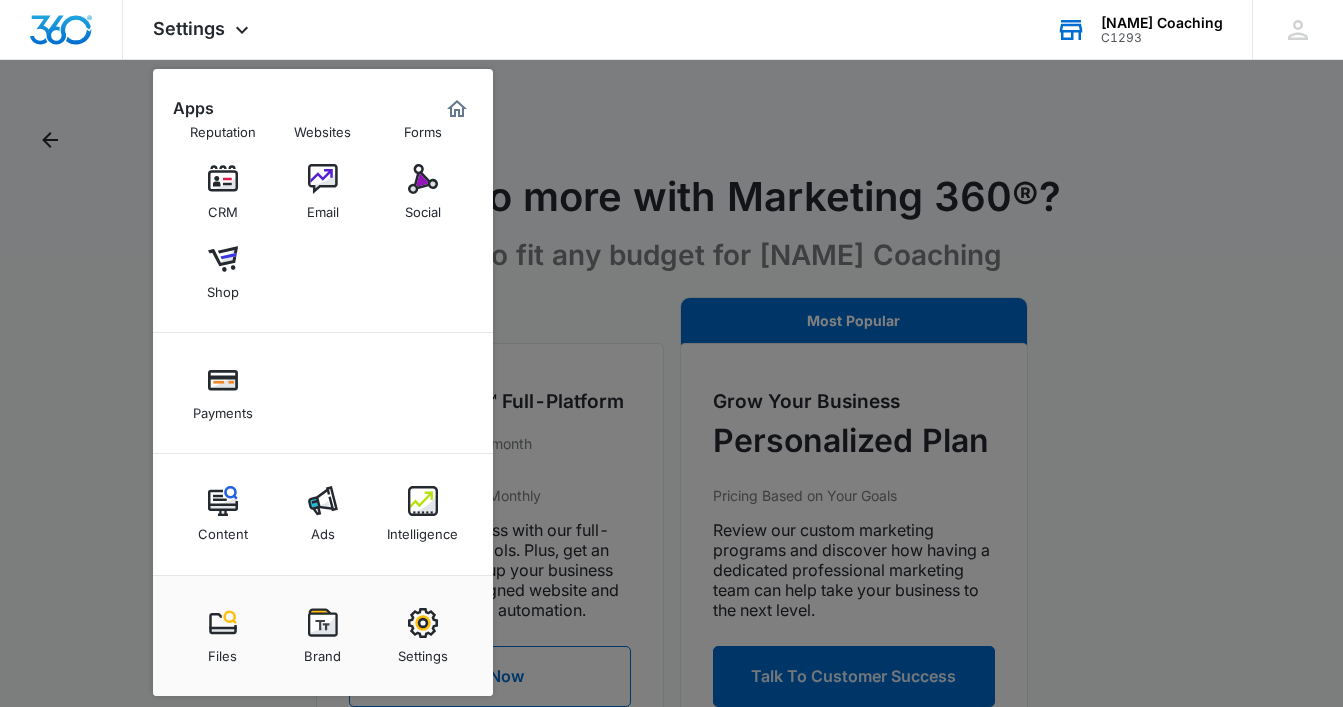 click at bounding box center [671, 353] 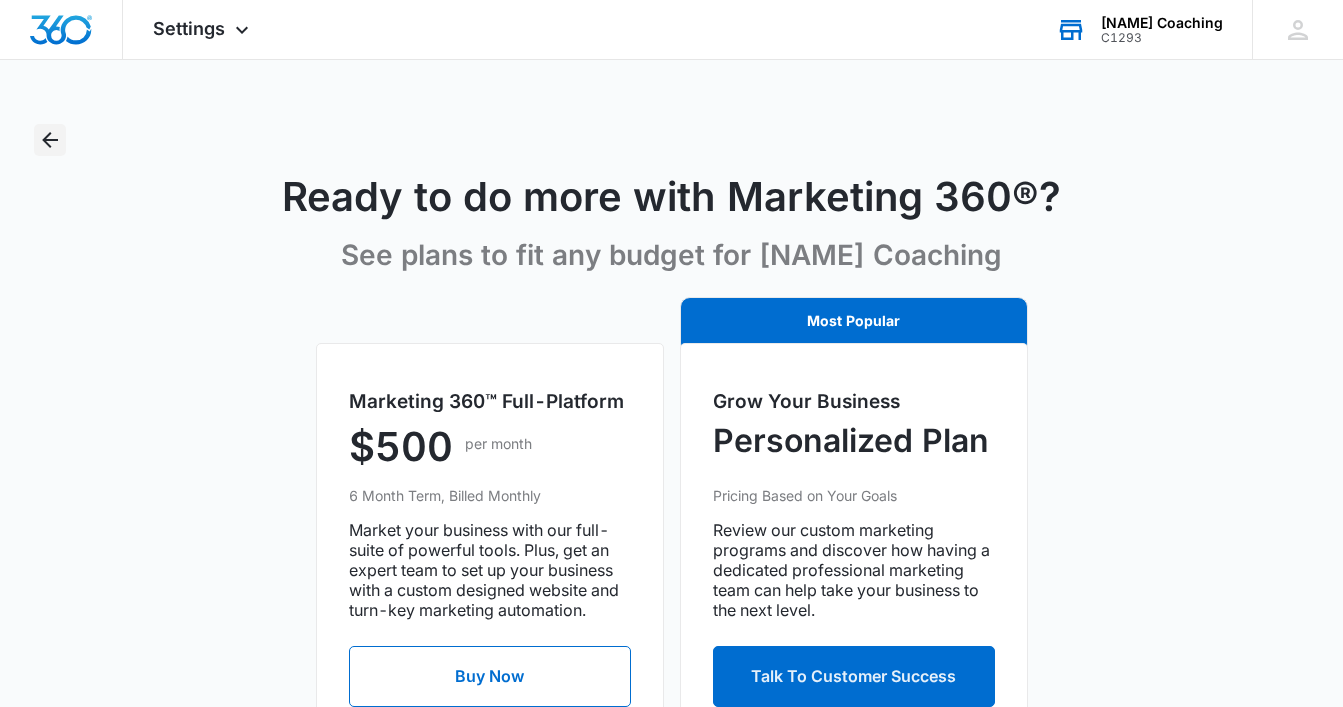 click 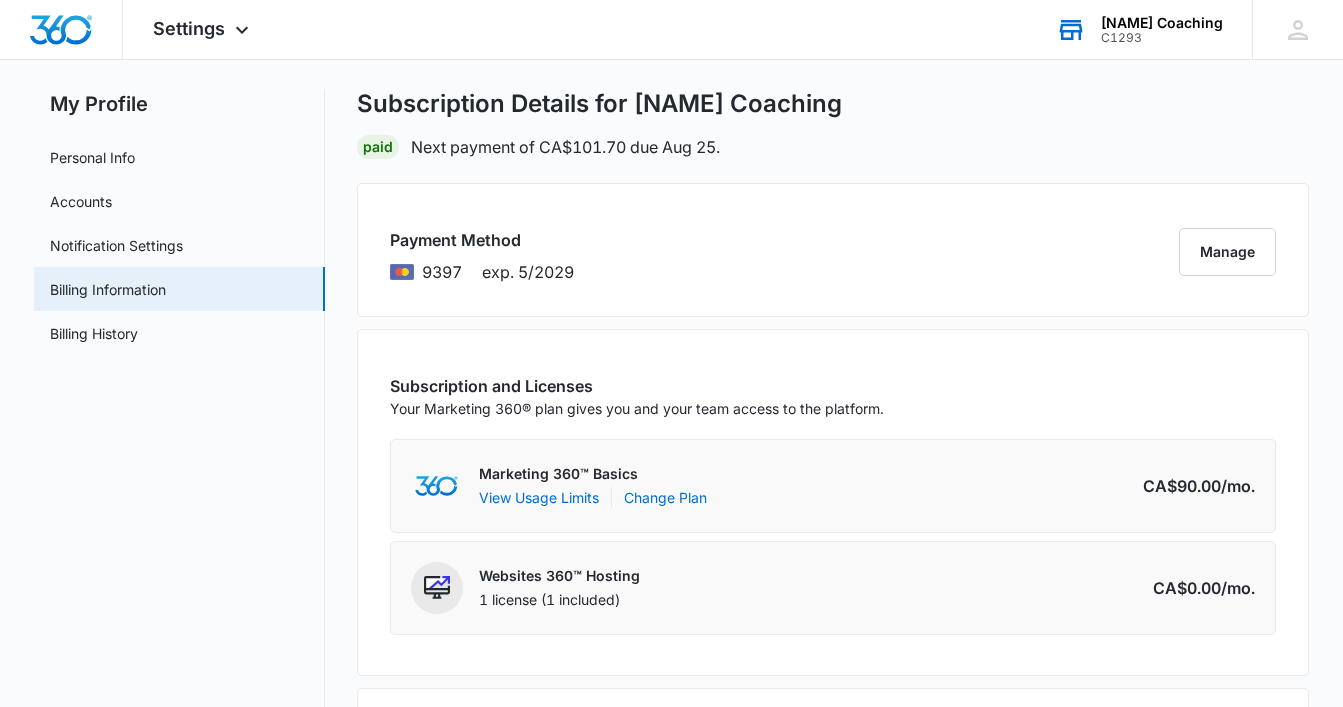 scroll, scrollTop: 39, scrollLeft: 0, axis: vertical 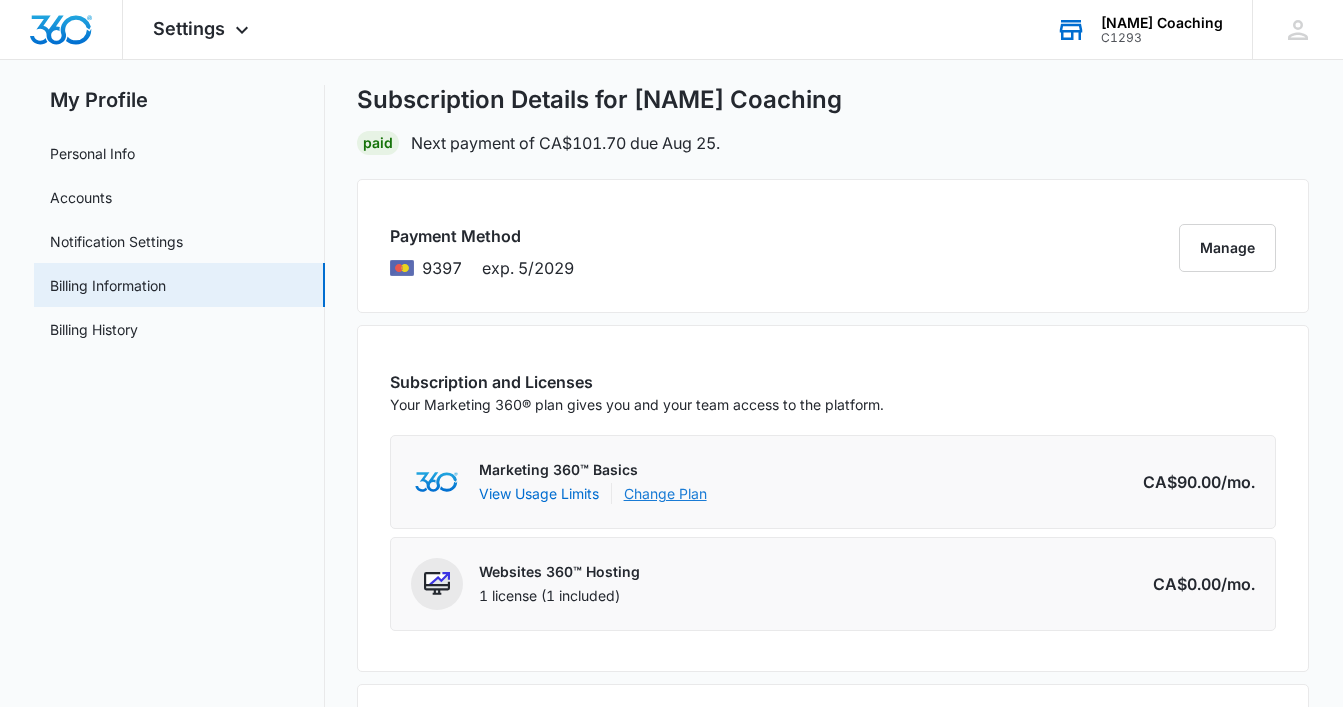 click on "Change Plan" at bounding box center [665, 493] 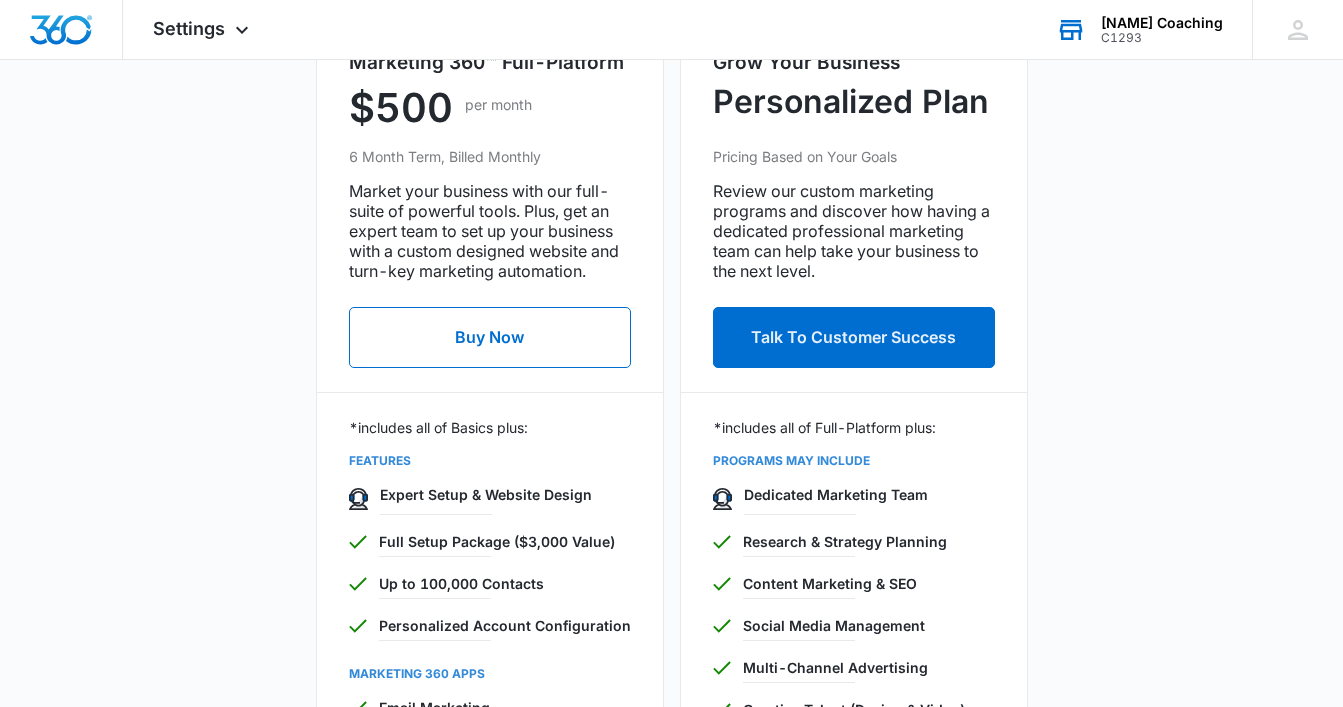 scroll, scrollTop: 0, scrollLeft: 0, axis: both 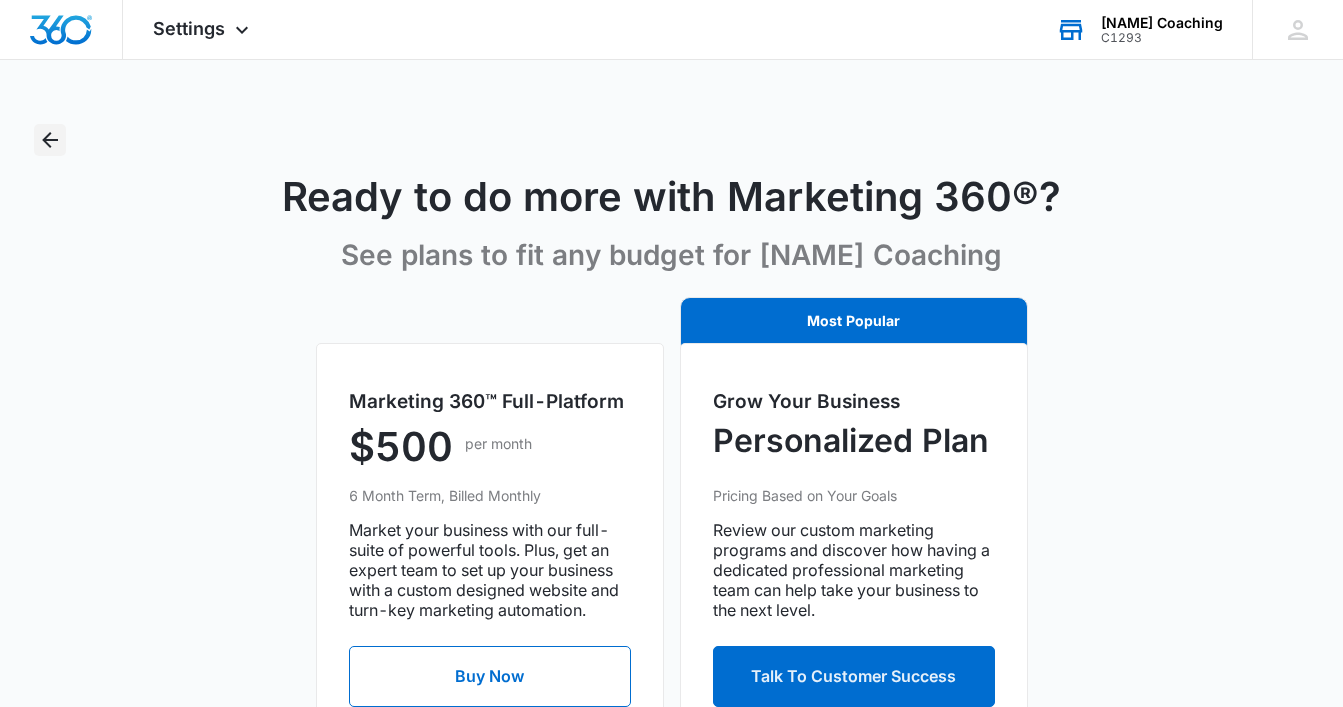 click 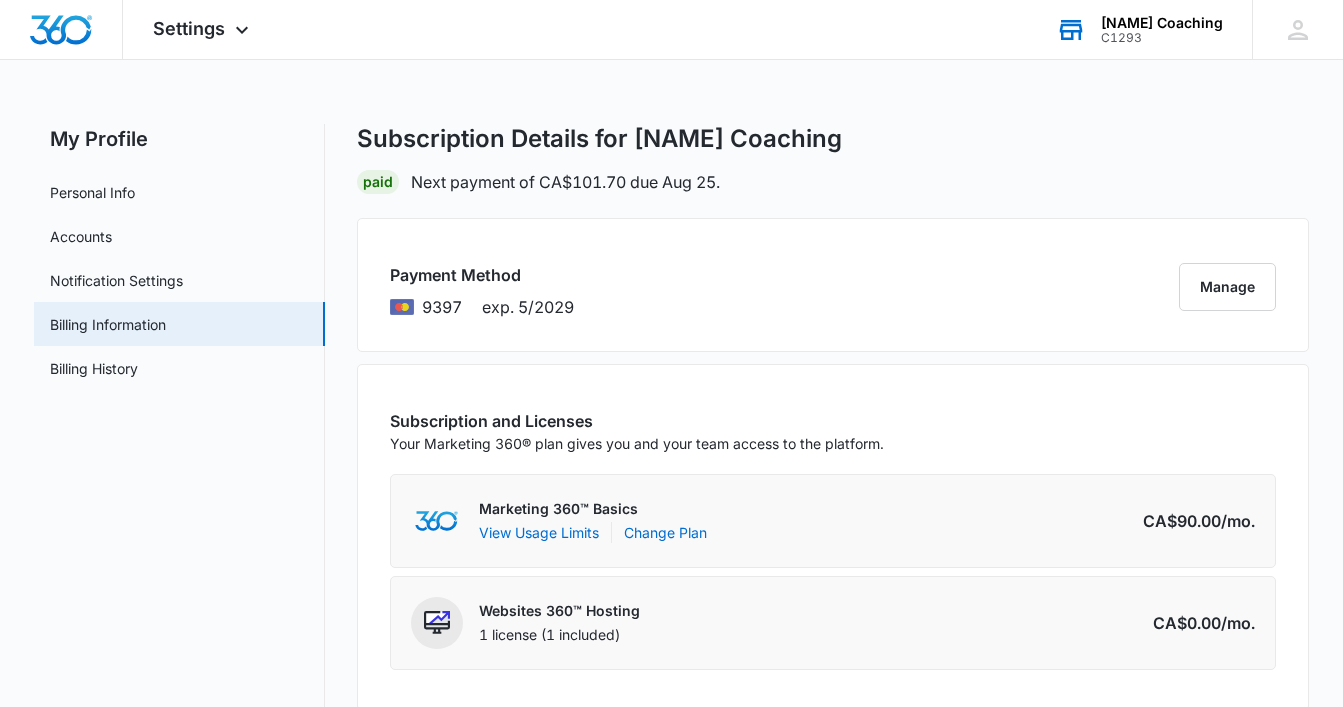 click on "1 license   (1 included)" at bounding box center (559, 635) 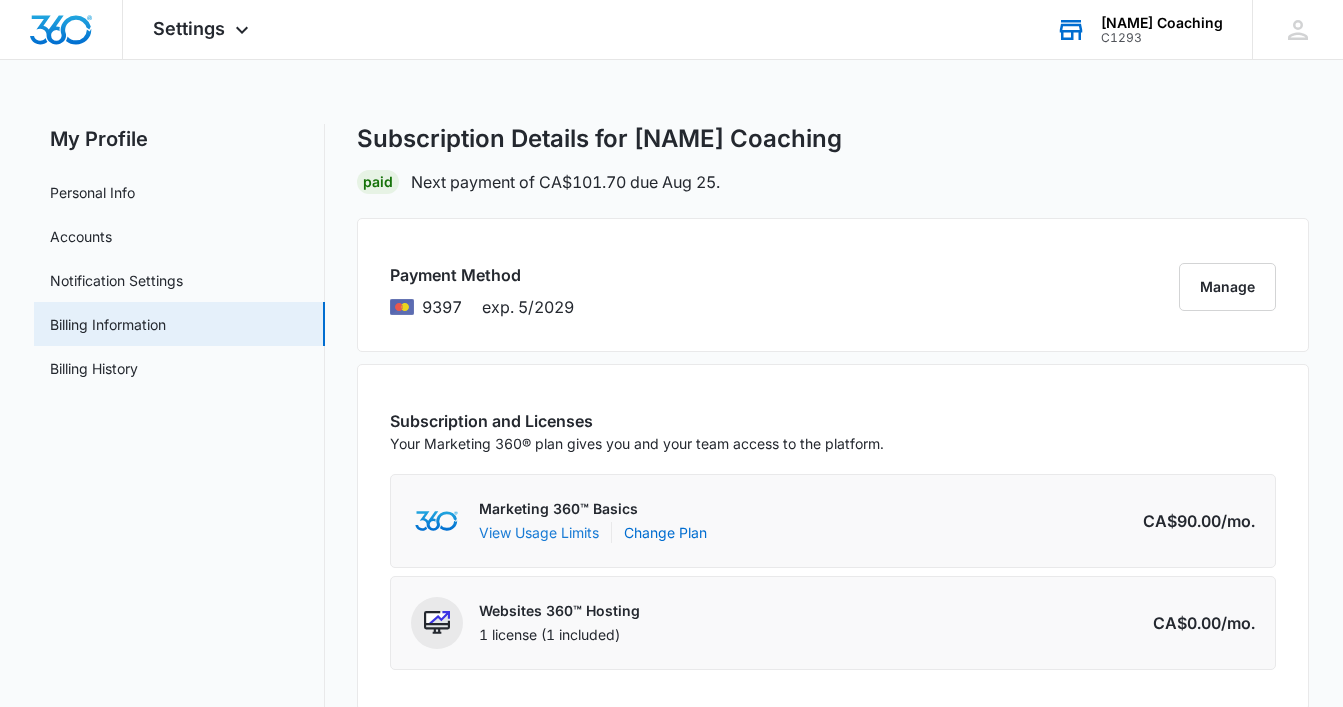 click on "View Usage Limits" at bounding box center [539, 532] 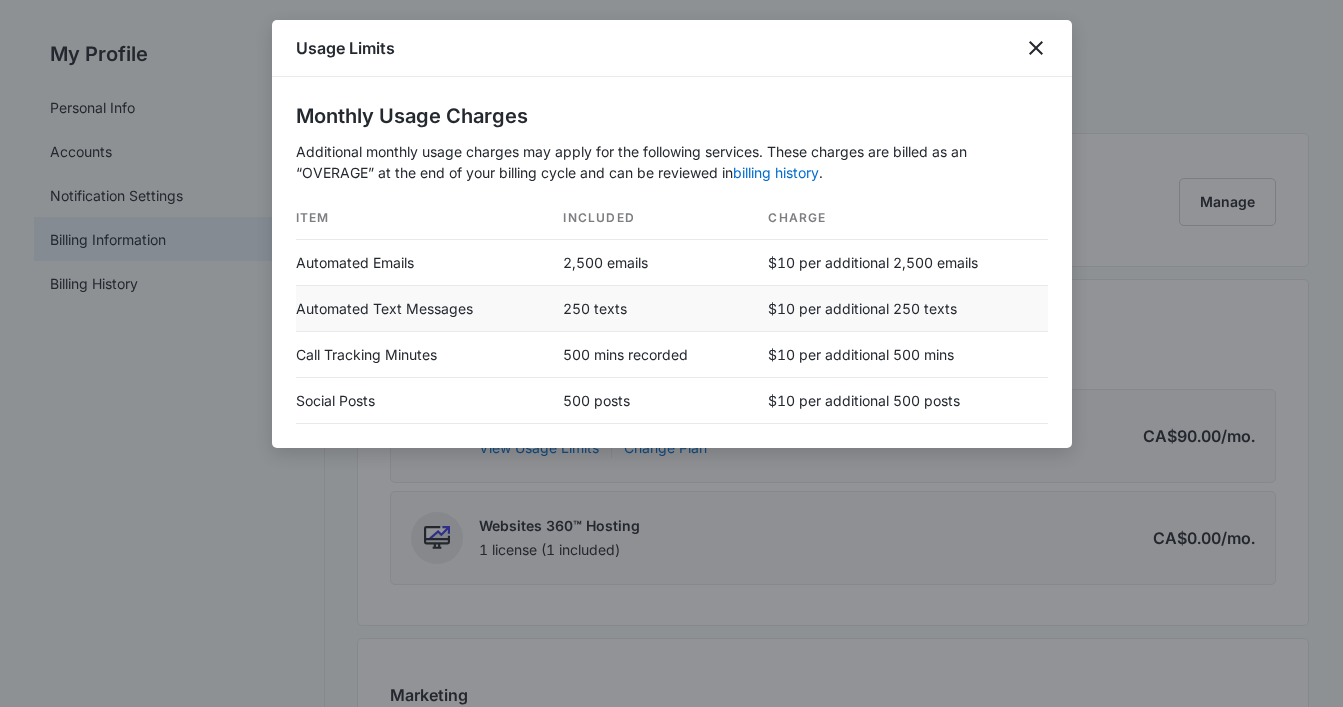 scroll, scrollTop: 106, scrollLeft: 0, axis: vertical 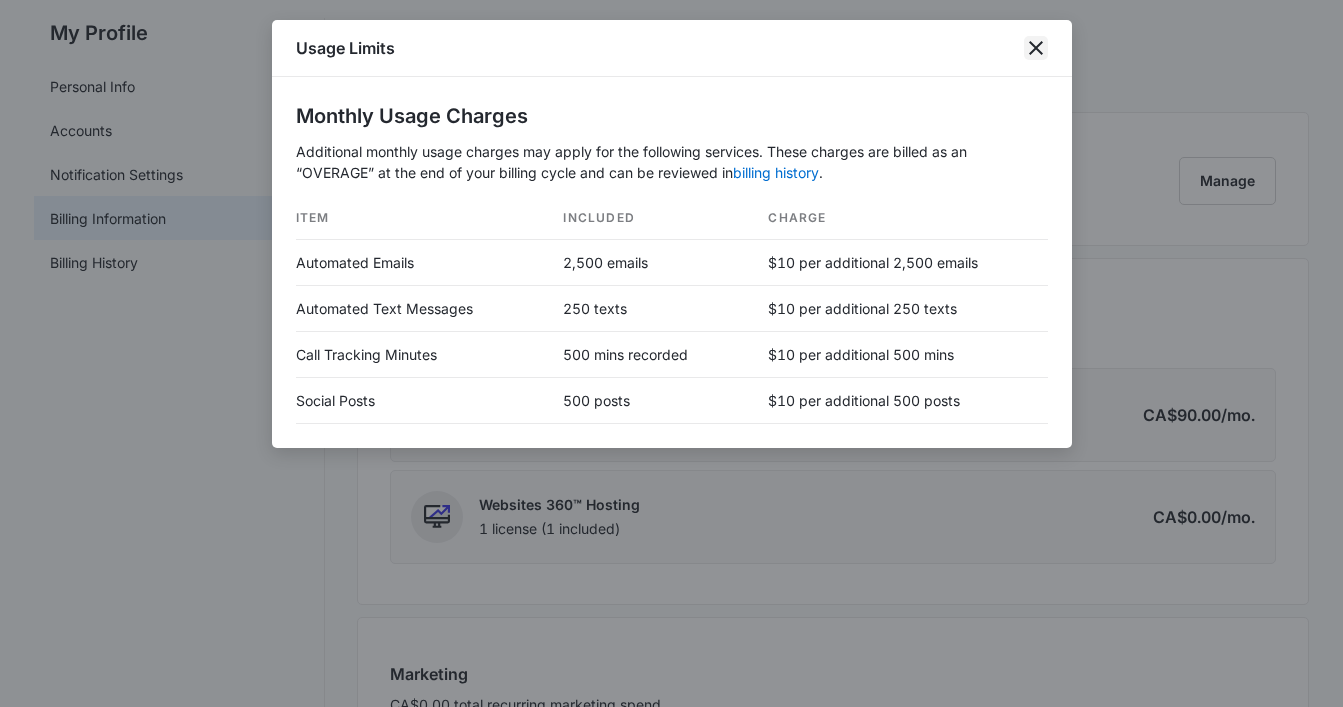 click 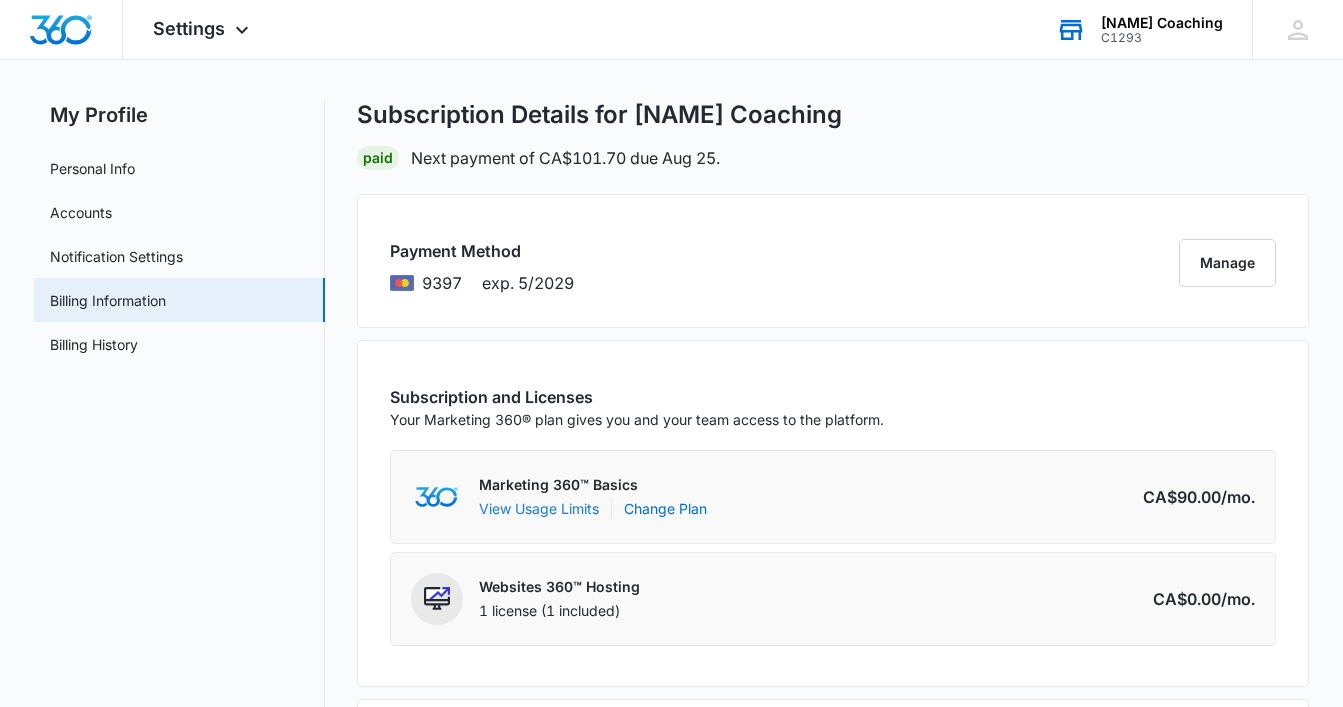 scroll, scrollTop: 0, scrollLeft: 0, axis: both 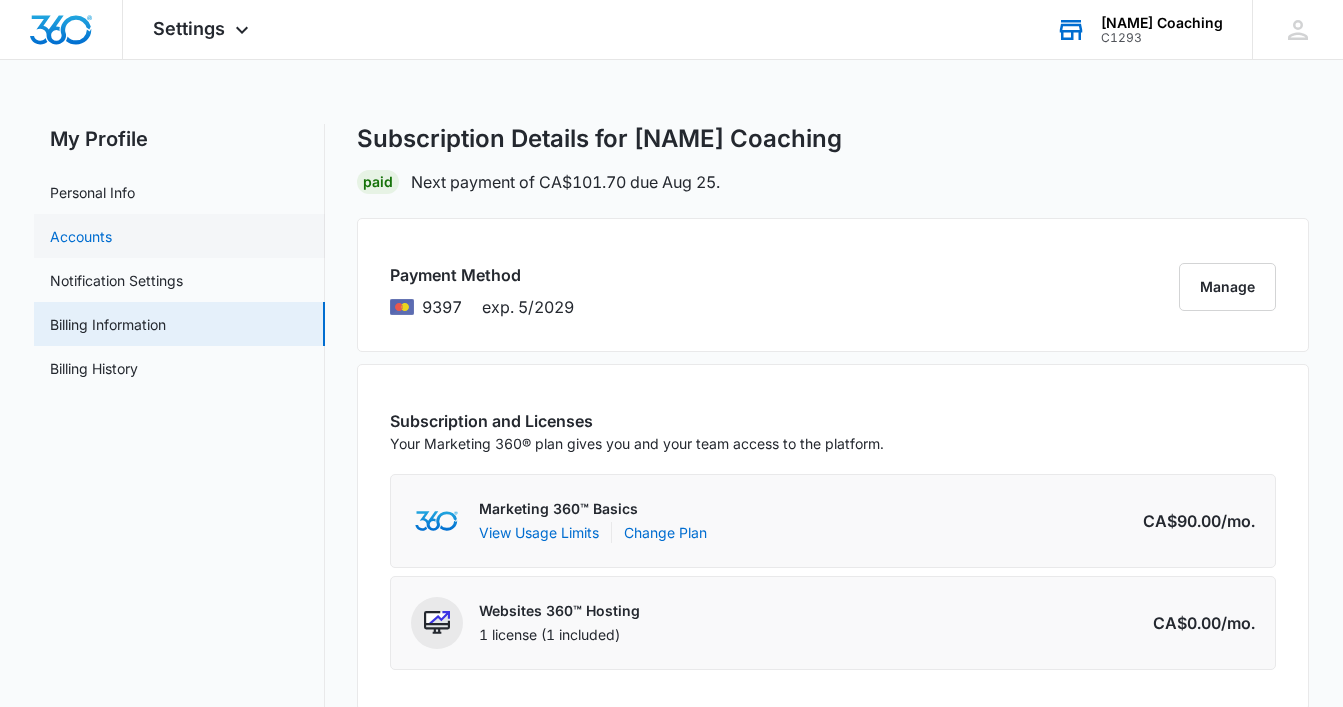 click on "Accounts" at bounding box center [81, 236] 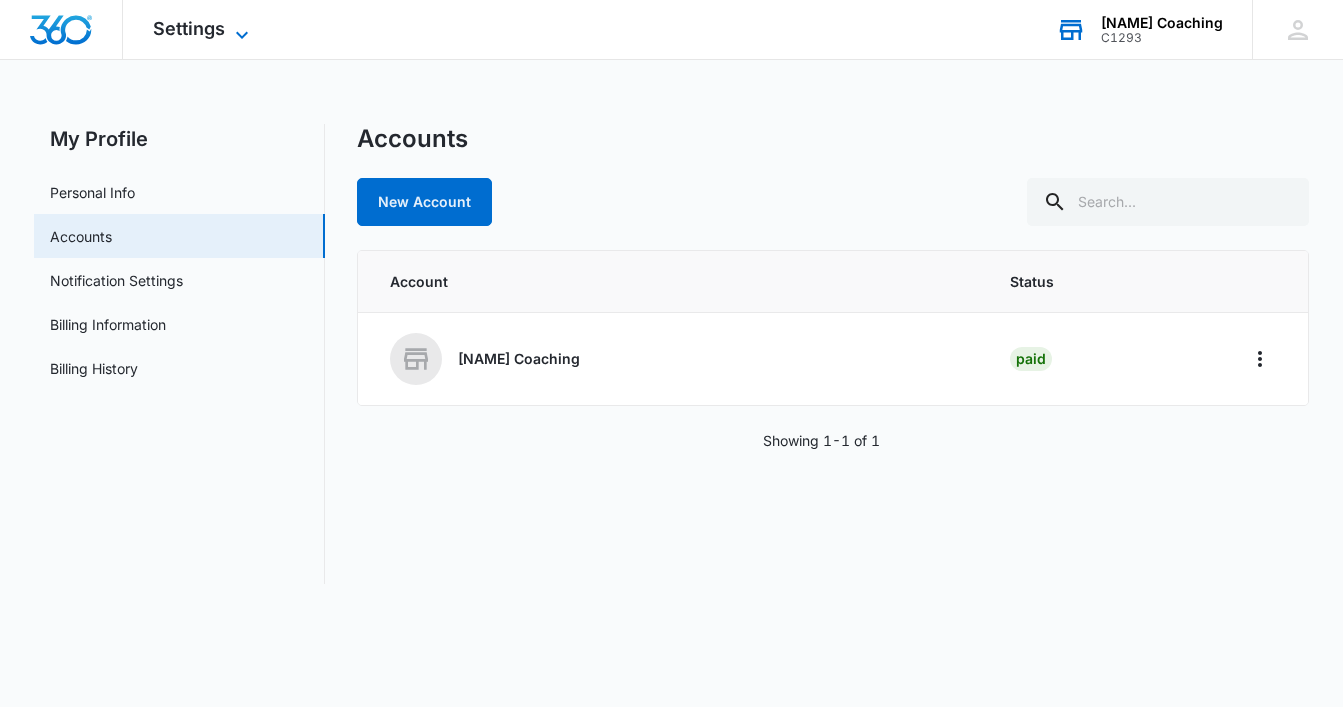 click 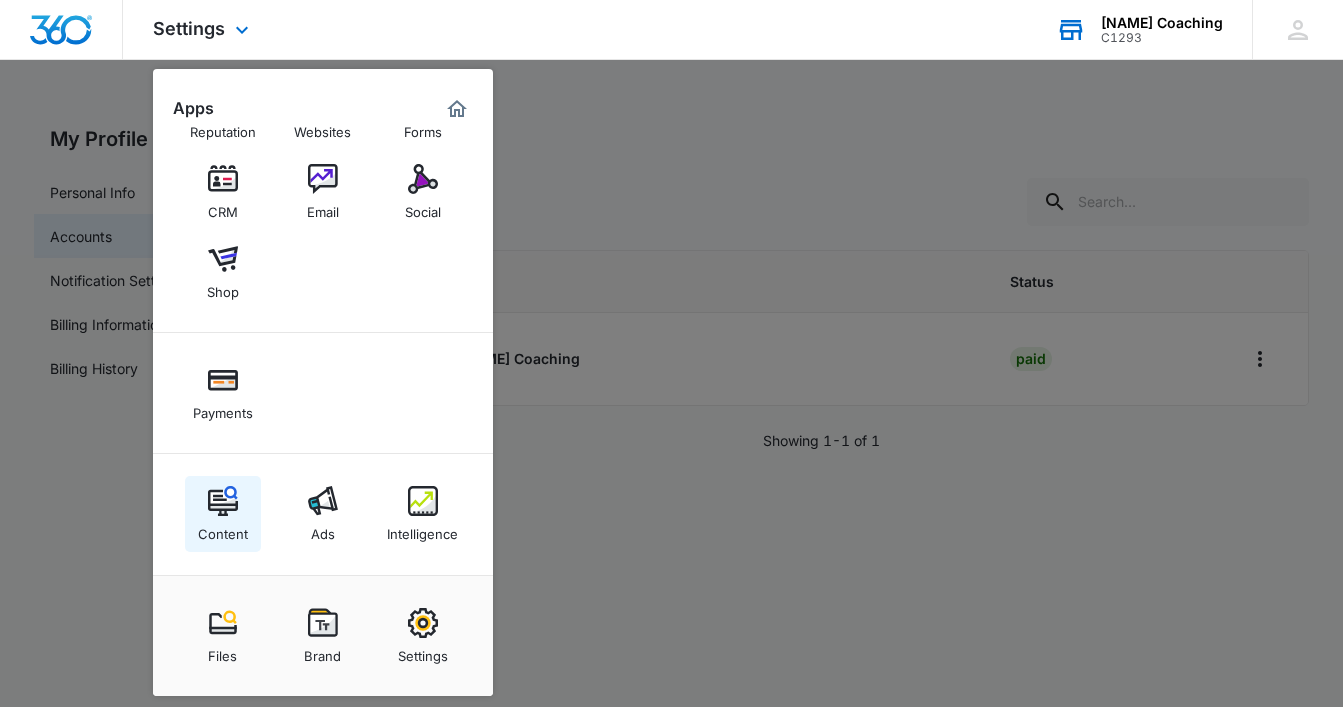 click at bounding box center [223, 501] 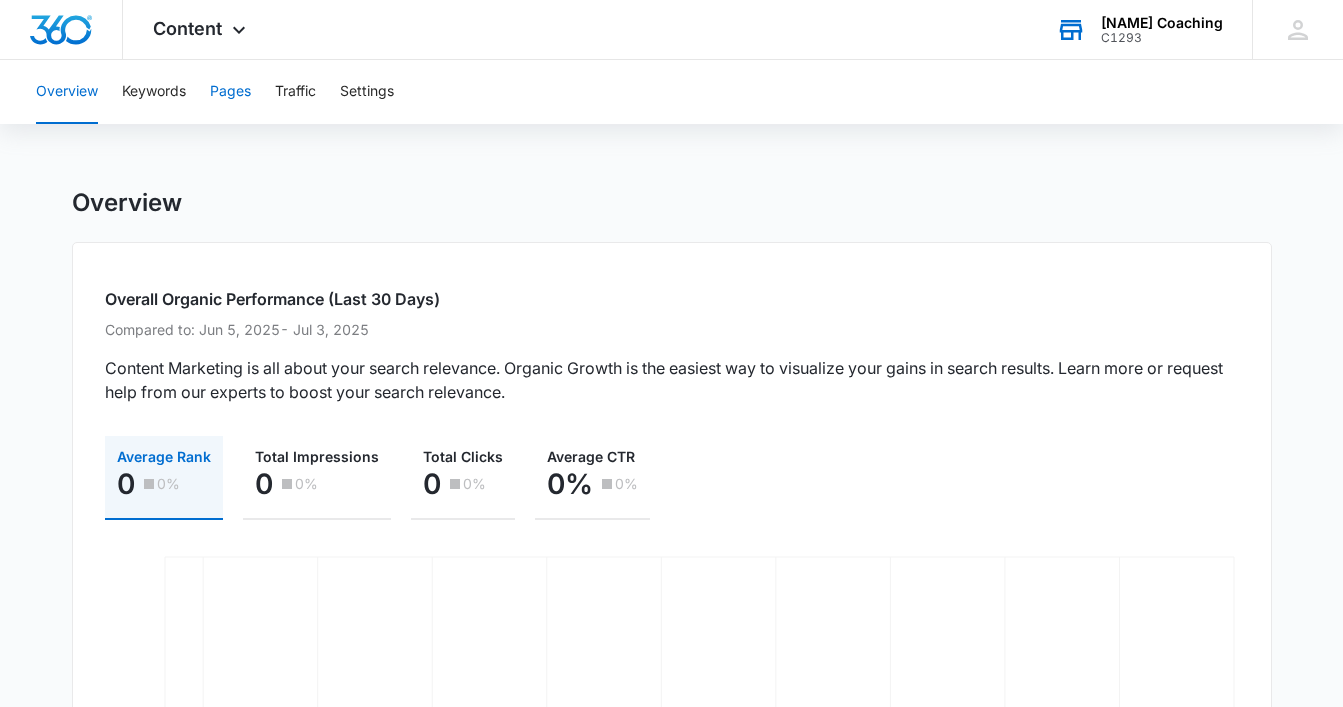 click on "Pages" at bounding box center (230, 92) 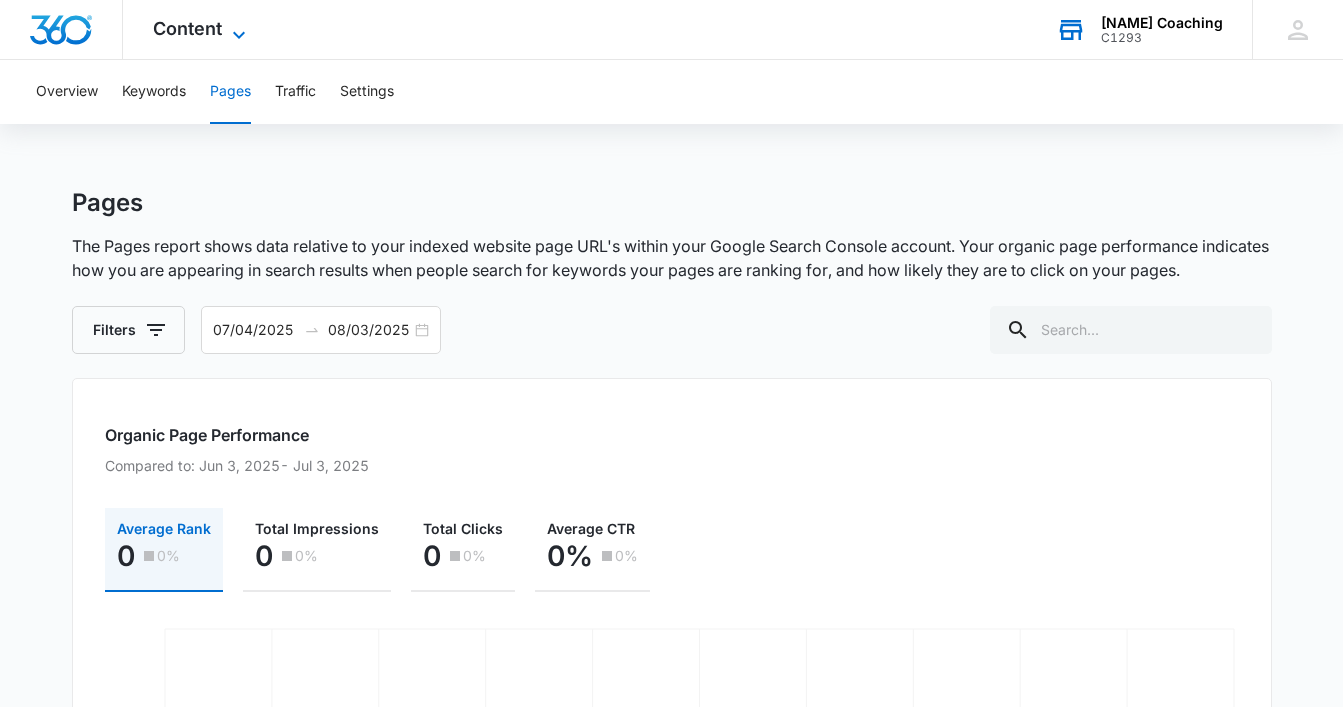 click 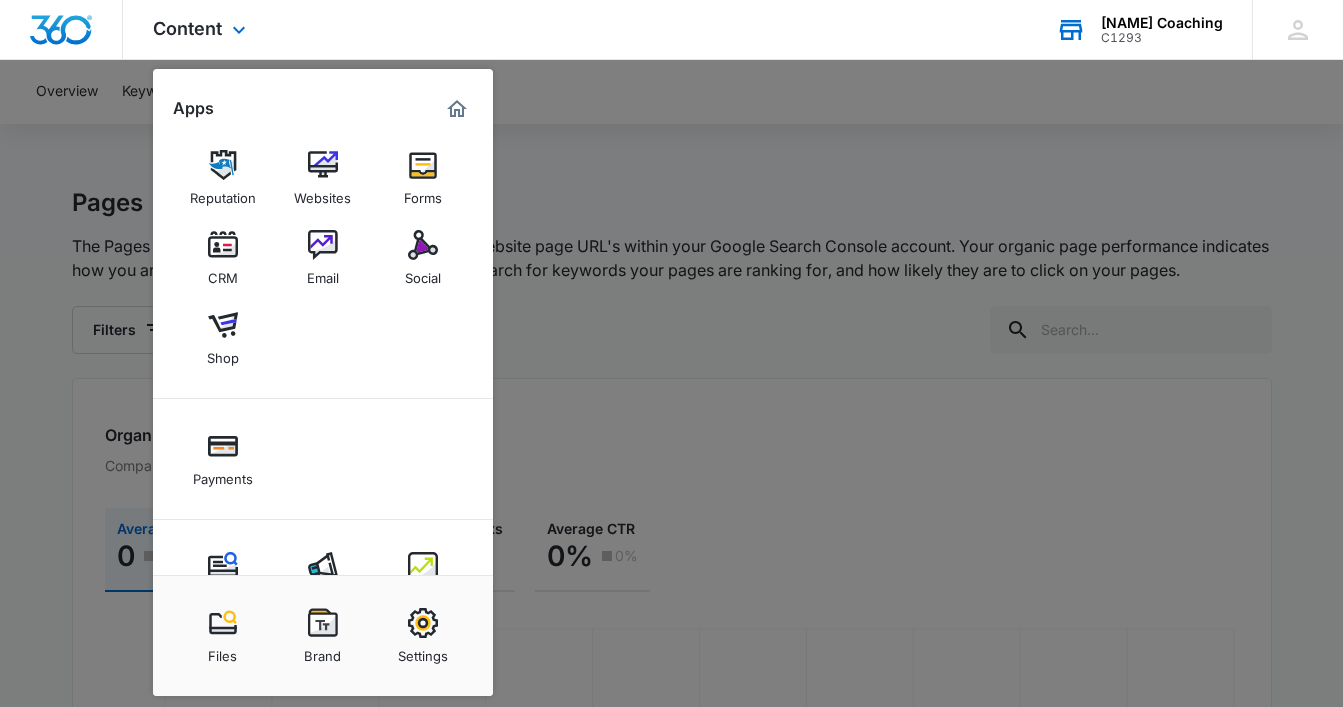 scroll, scrollTop: 0, scrollLeft: 0, axis: both 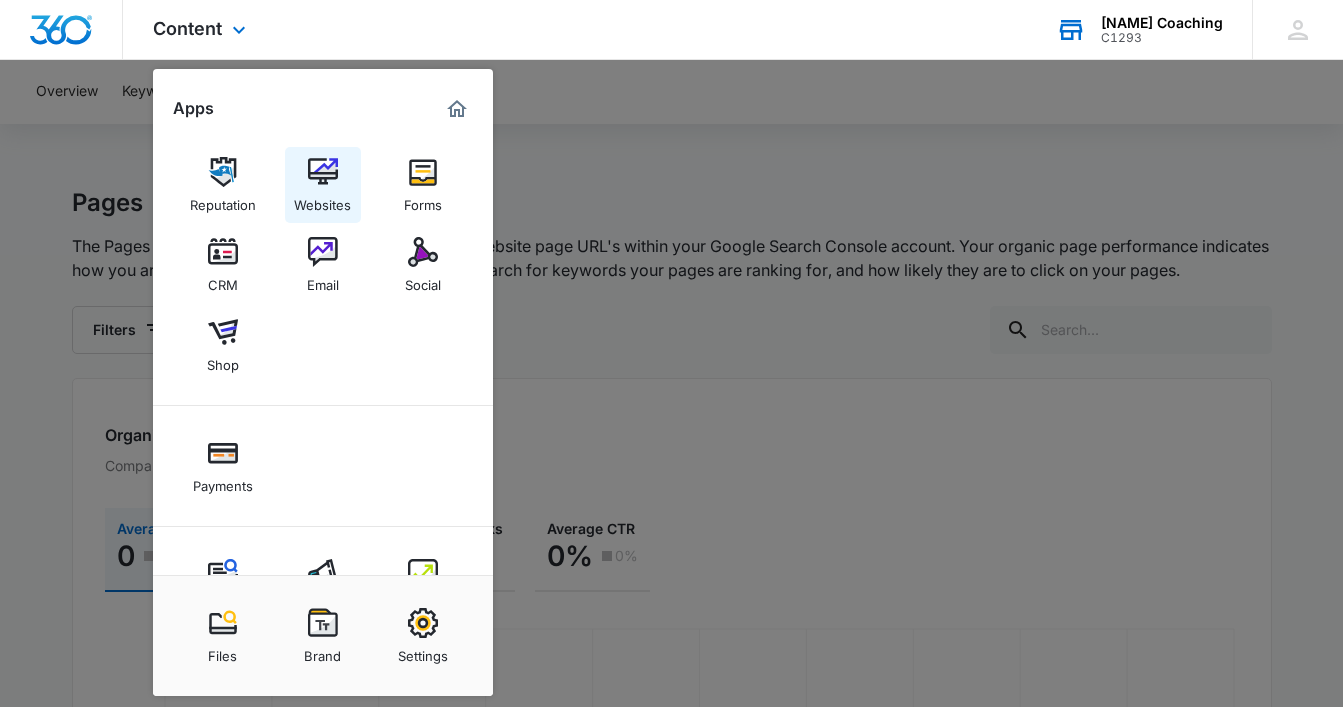 click at bounding box center [323, 172] 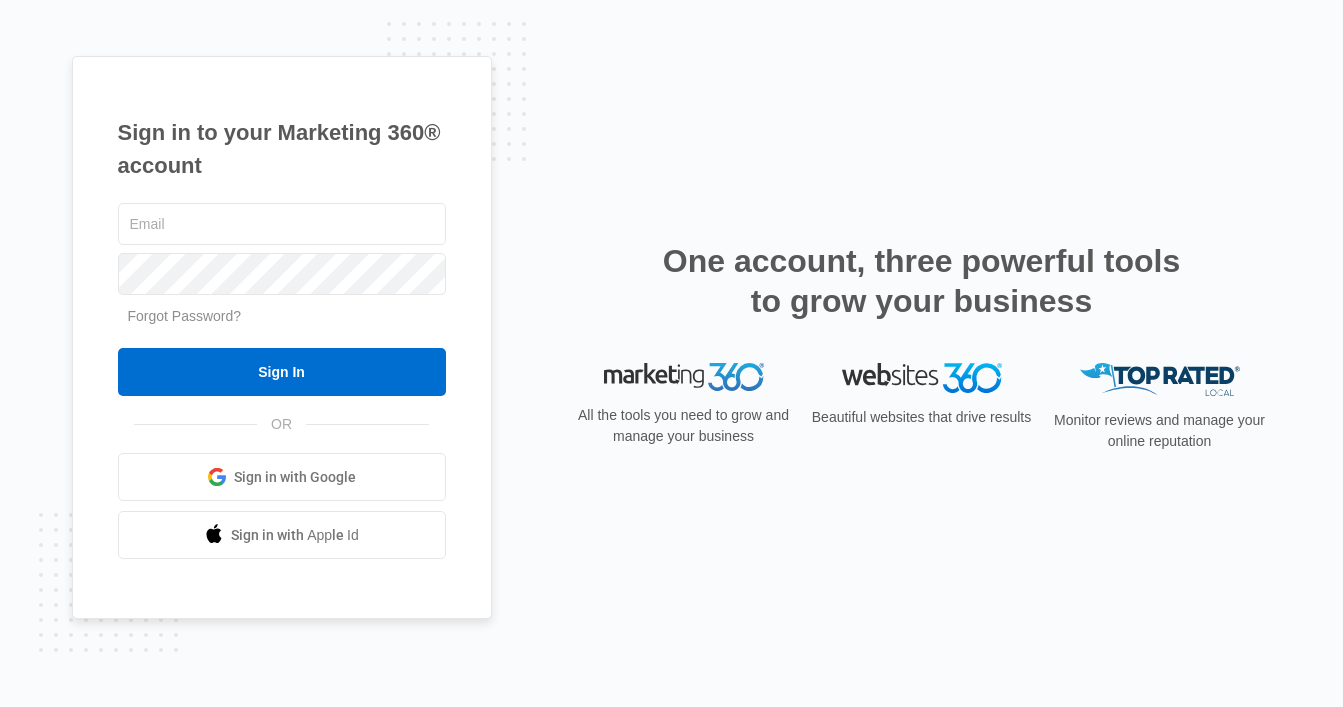 scroll, scrollTop: 0, scrollLeft: 0, axis: both 